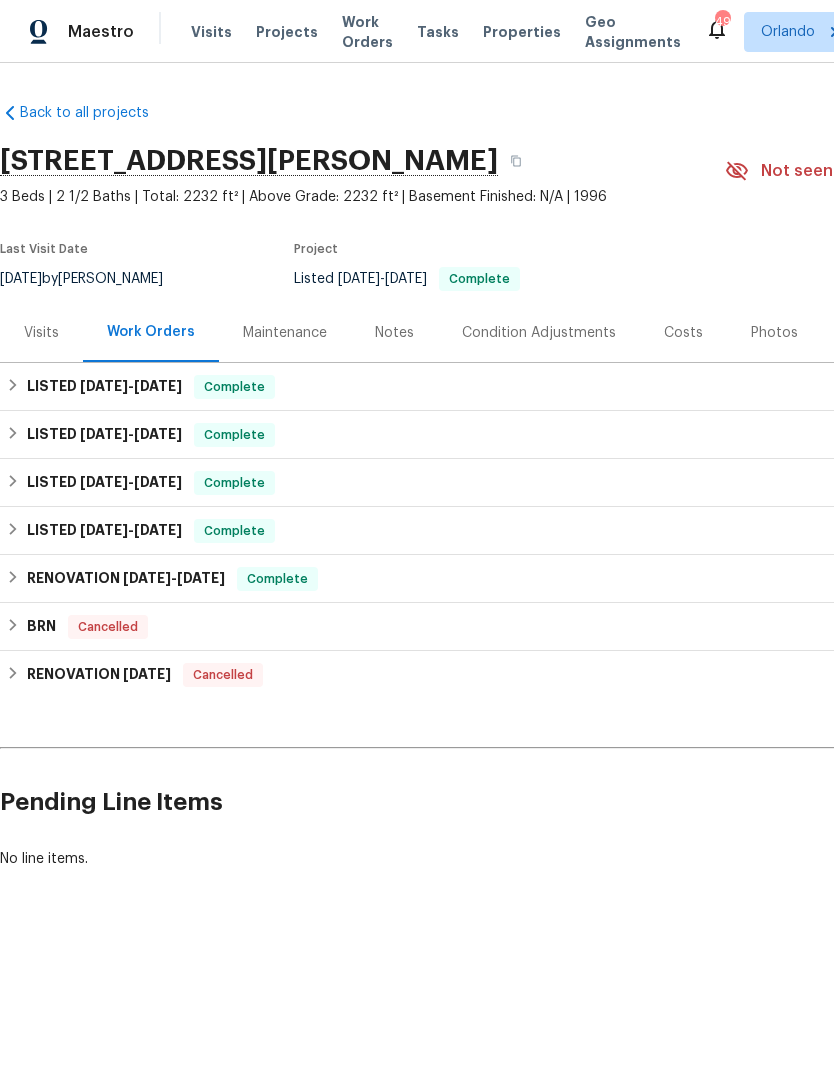 scroll, scrollTop: 0, scrollLeft: 0, axis: both 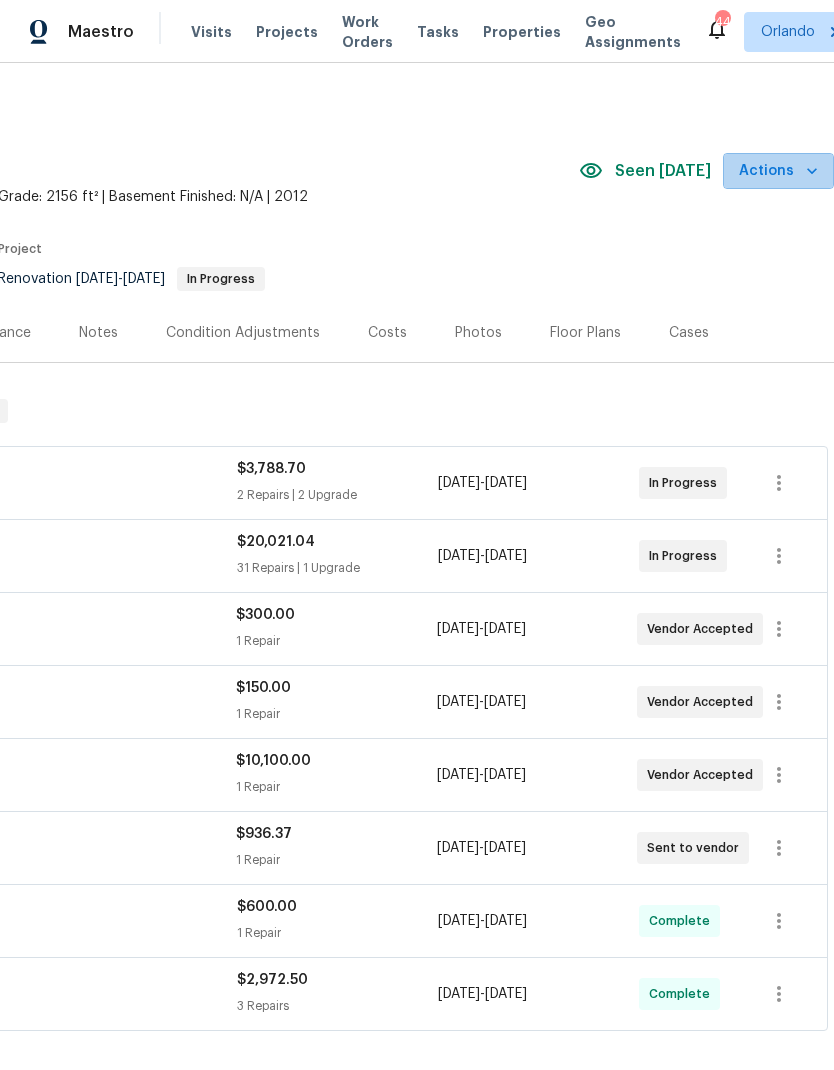 click on "Actions" at bounding box center (778, 171) 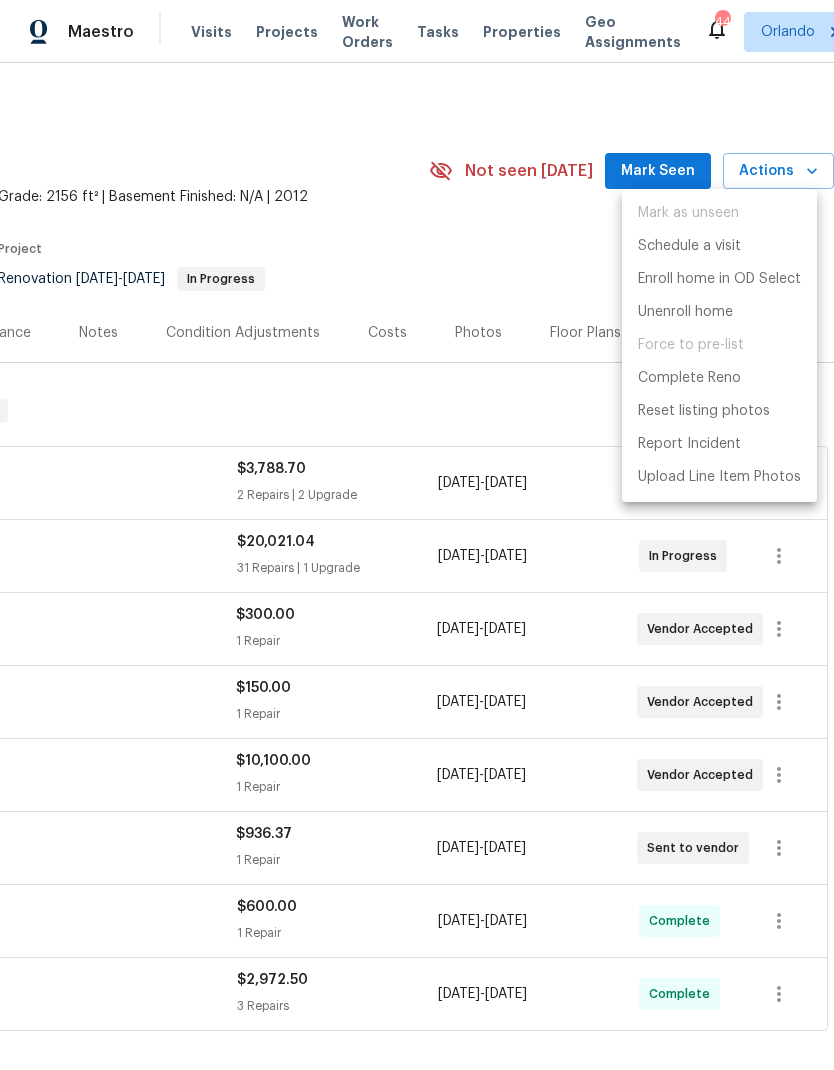 click at bounding box center (417, 535) 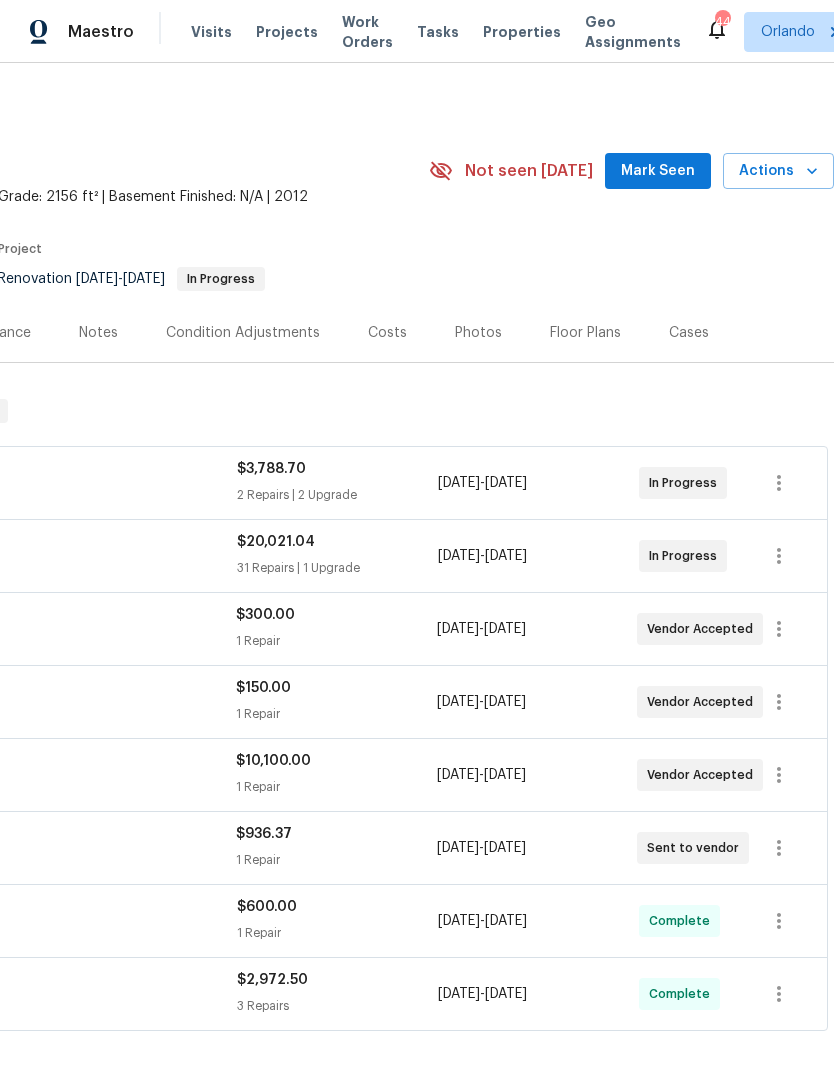 click on "Mark as unseen Schedule a visit Enroll home in OD Select Unenroll home Force to pre-list Complete Reno   Reset listing photos Report Incident Upload Line Item Photos" at bounding box center [417, 535] 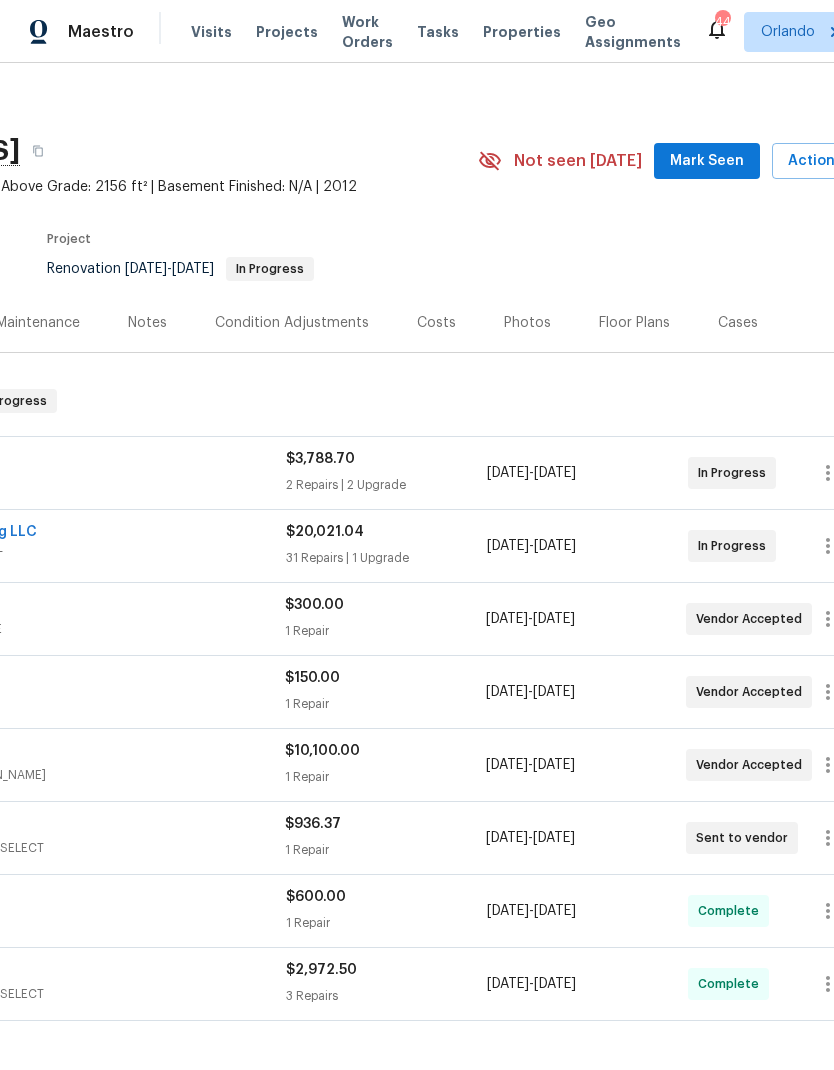scroll, scrollTop: 11, scrollLeft: 247, axis: both 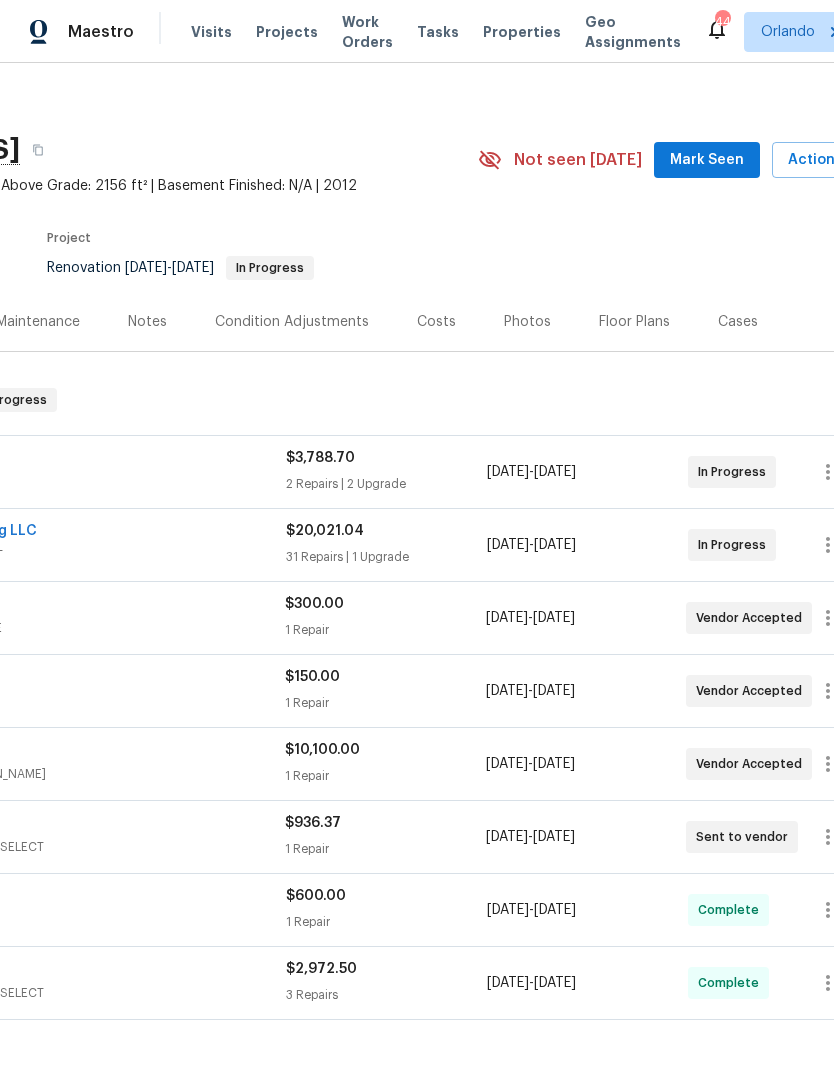 click on "Mark Seen" at bounding box center [707, 160] 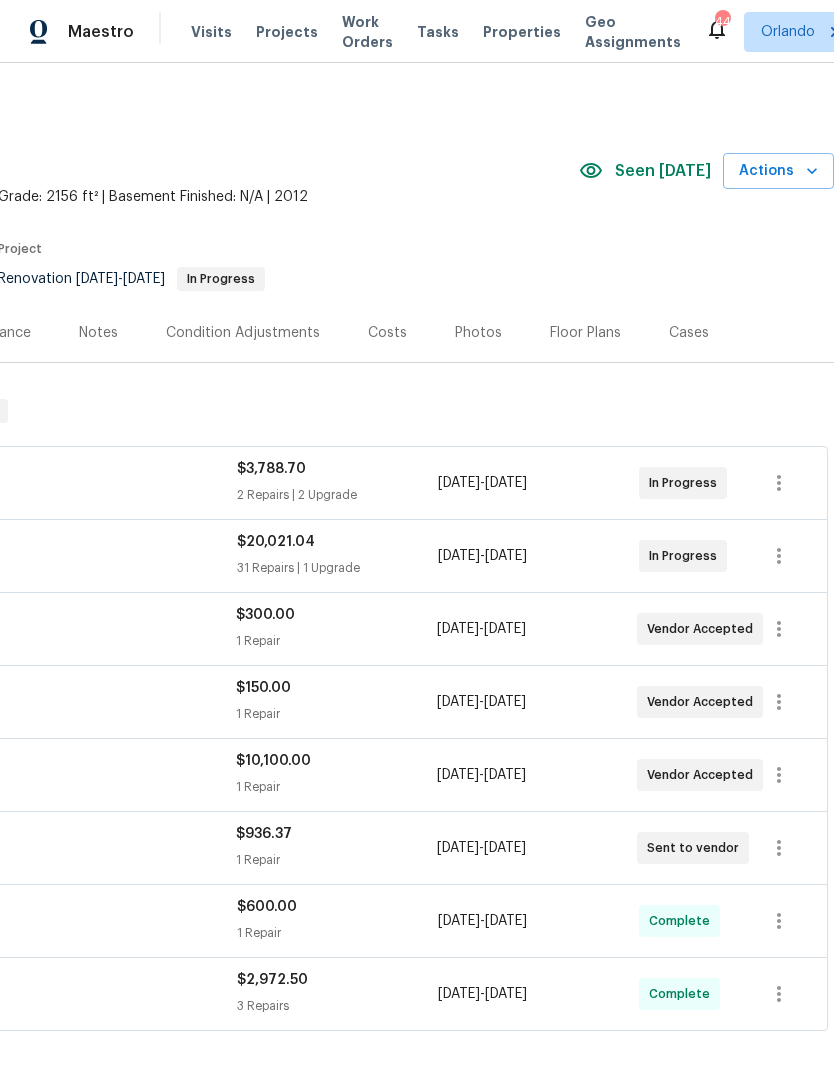 scroll, scrollTop: 0, scrollLeft: 296, axis: horizontal 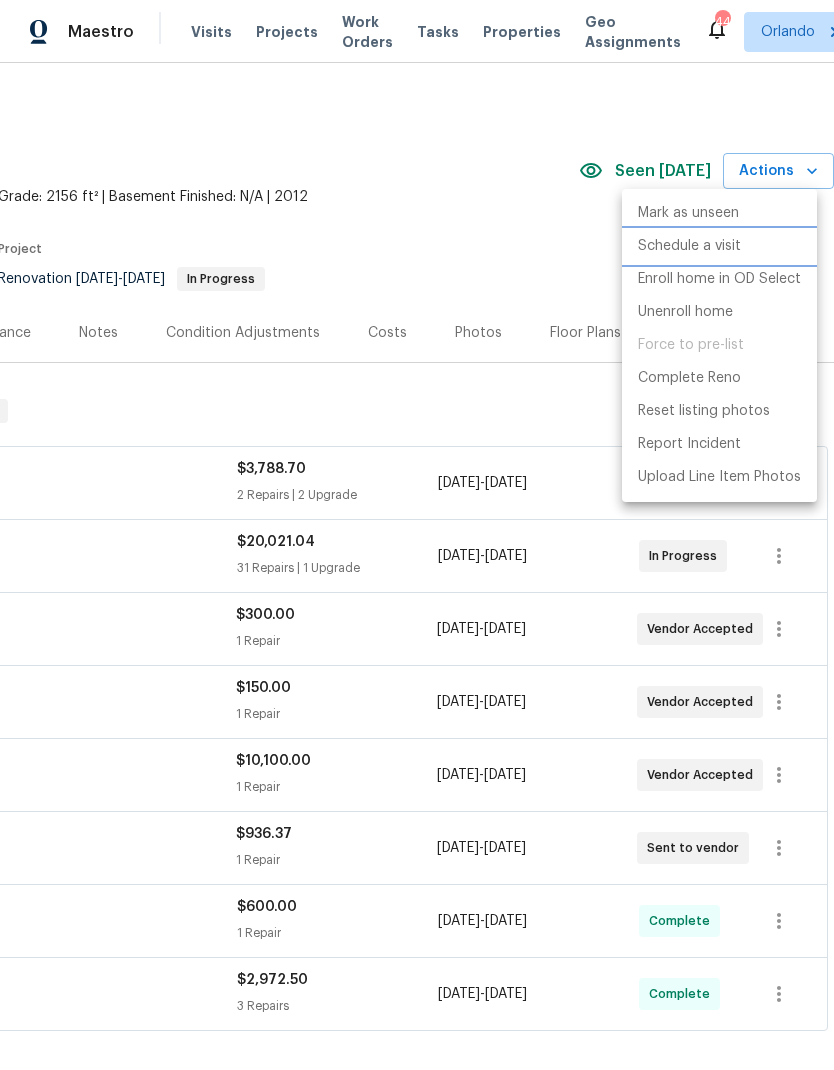 click on "Schedule a visit" at bounding box center (689, 246) 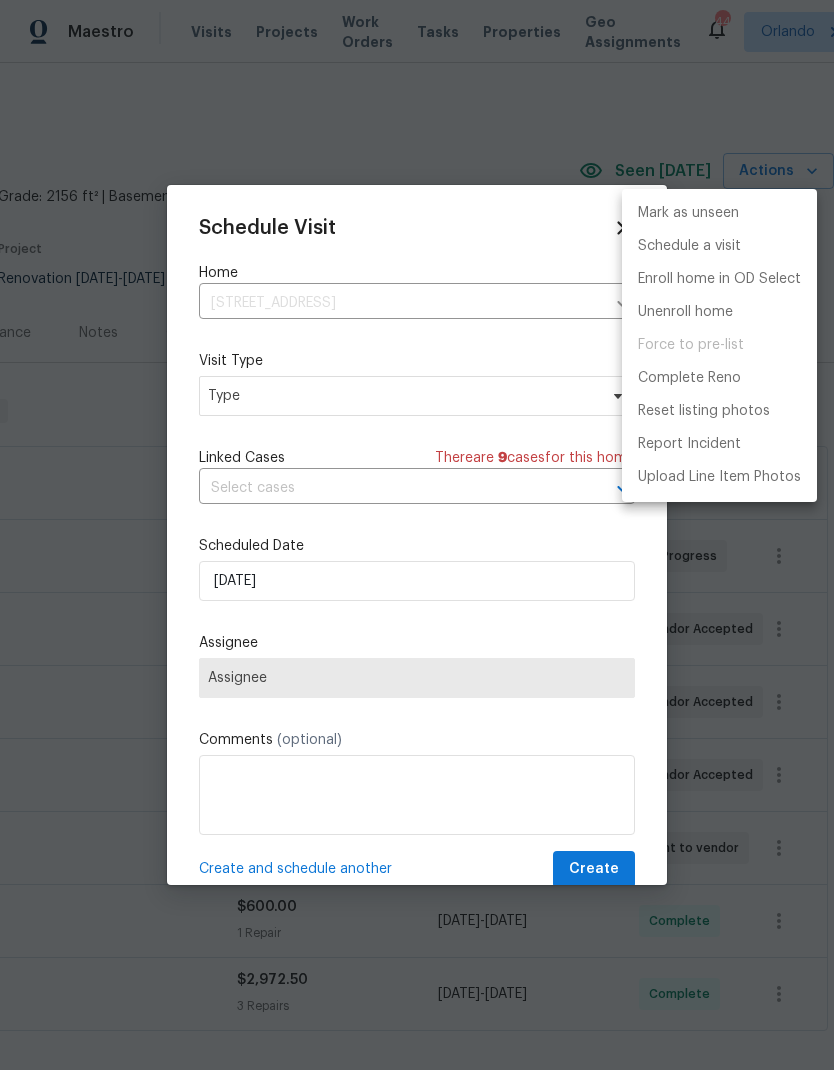 click at bounding box center [417, 535] 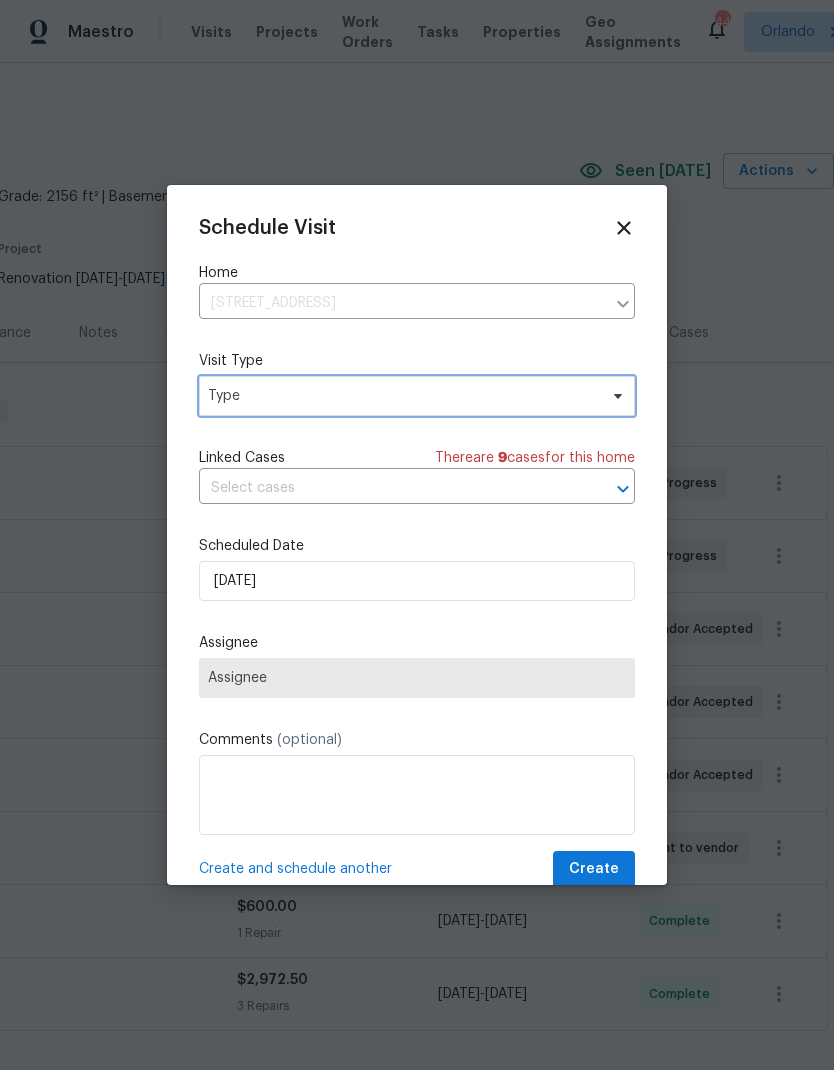 click on "Type" at bounding box center [417, 396] 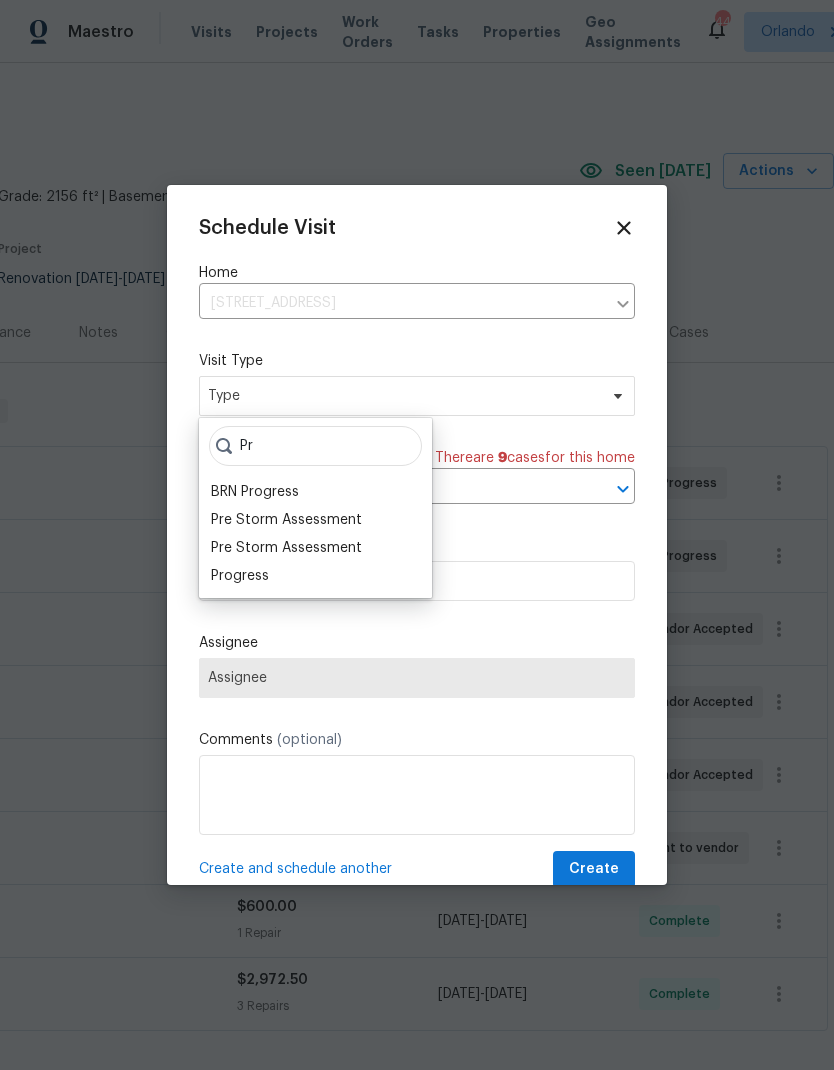 type on "Pr" 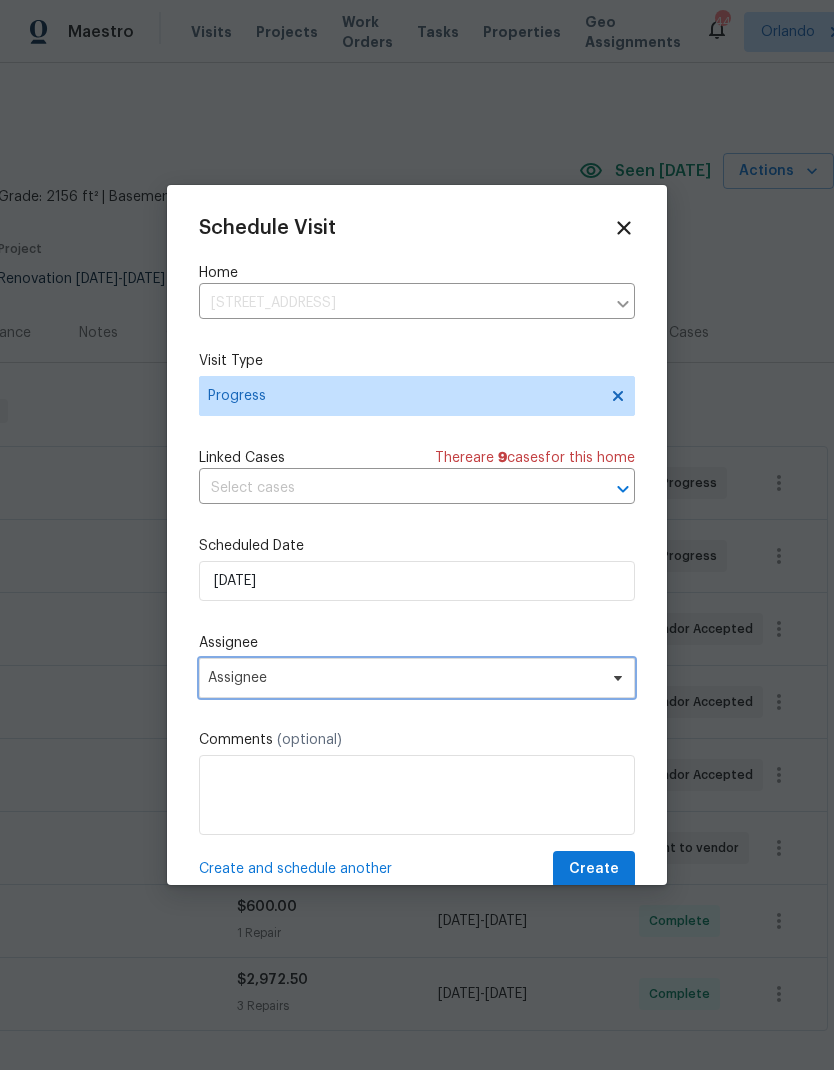 click 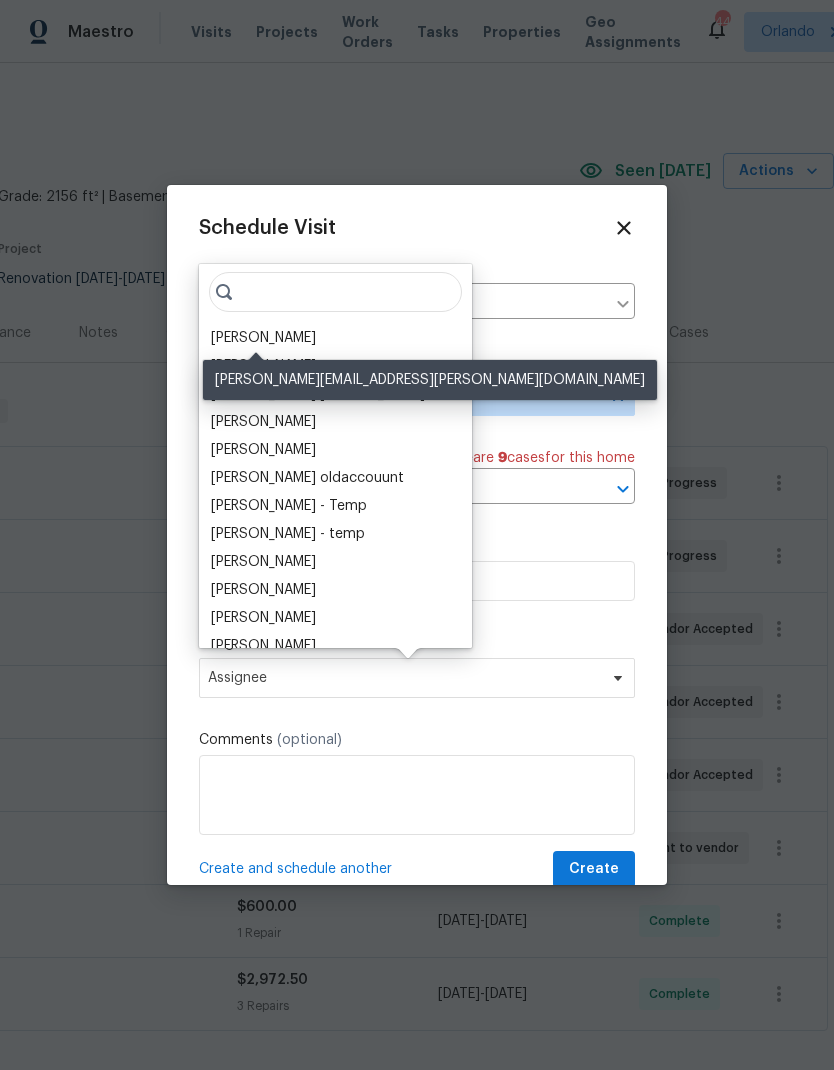 click on "[PERSON_NAME]" at bounding box center (263, 338) 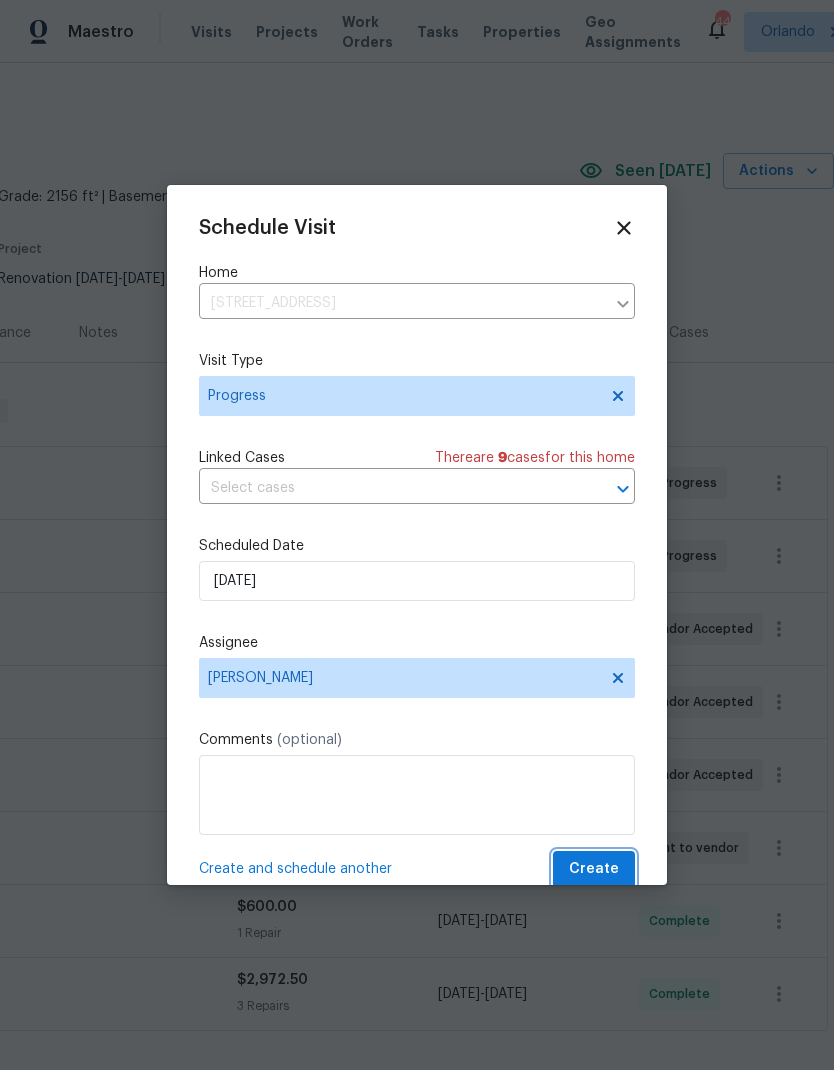 click on "Create" at bounding box center [594, 869] 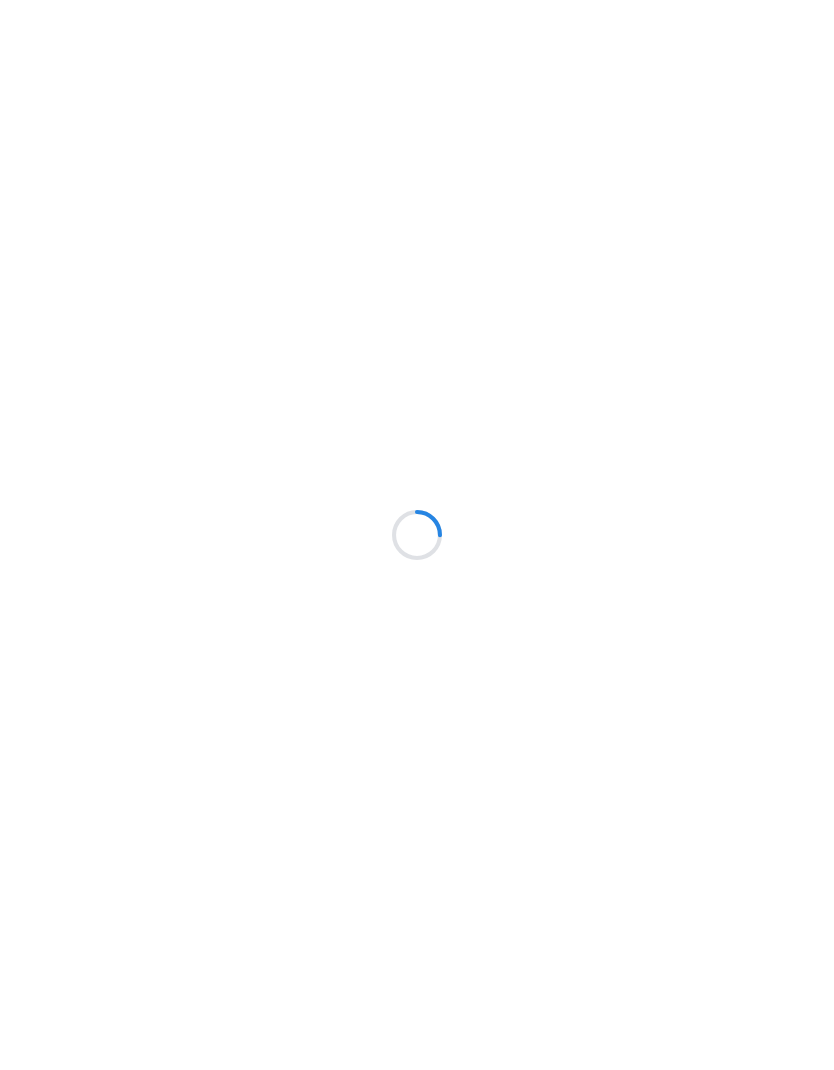 scroll, scrollTop: 0, scrollLeft: 0, axis: both 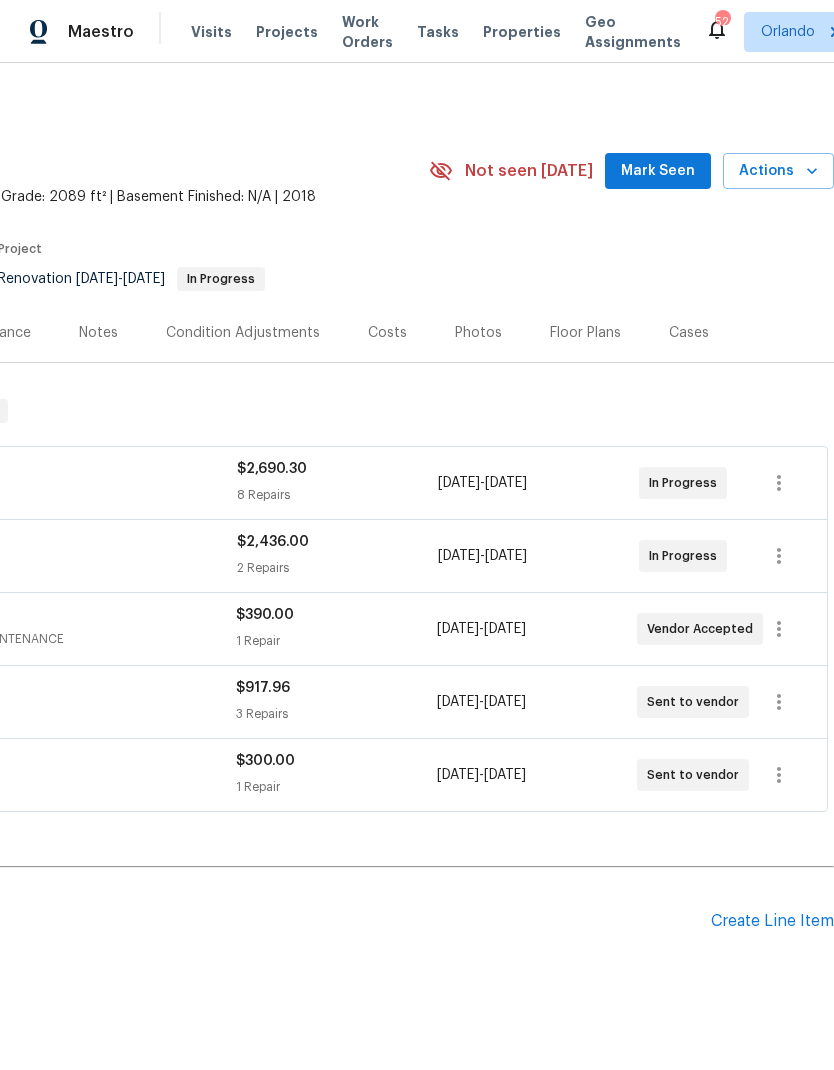 click on "Mark Seen" at bounding box center (658, 171) 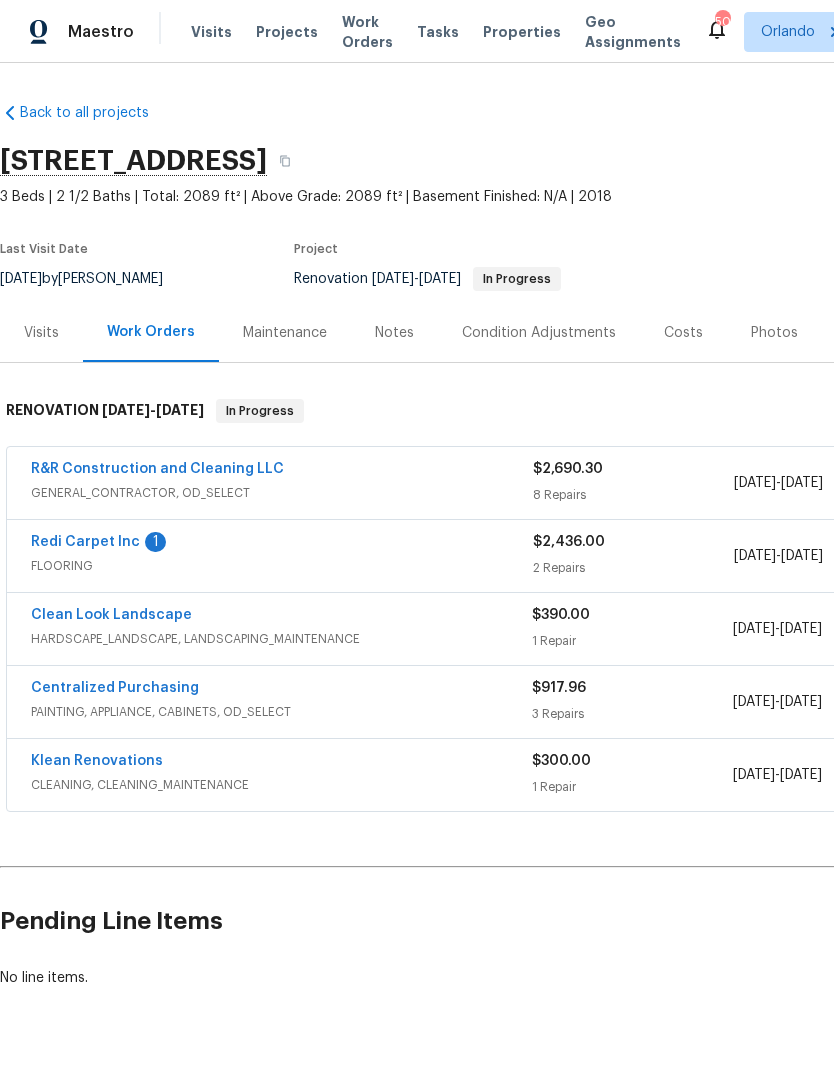scroll, scrollTop: 0, scrollLeft: 0, axis: both 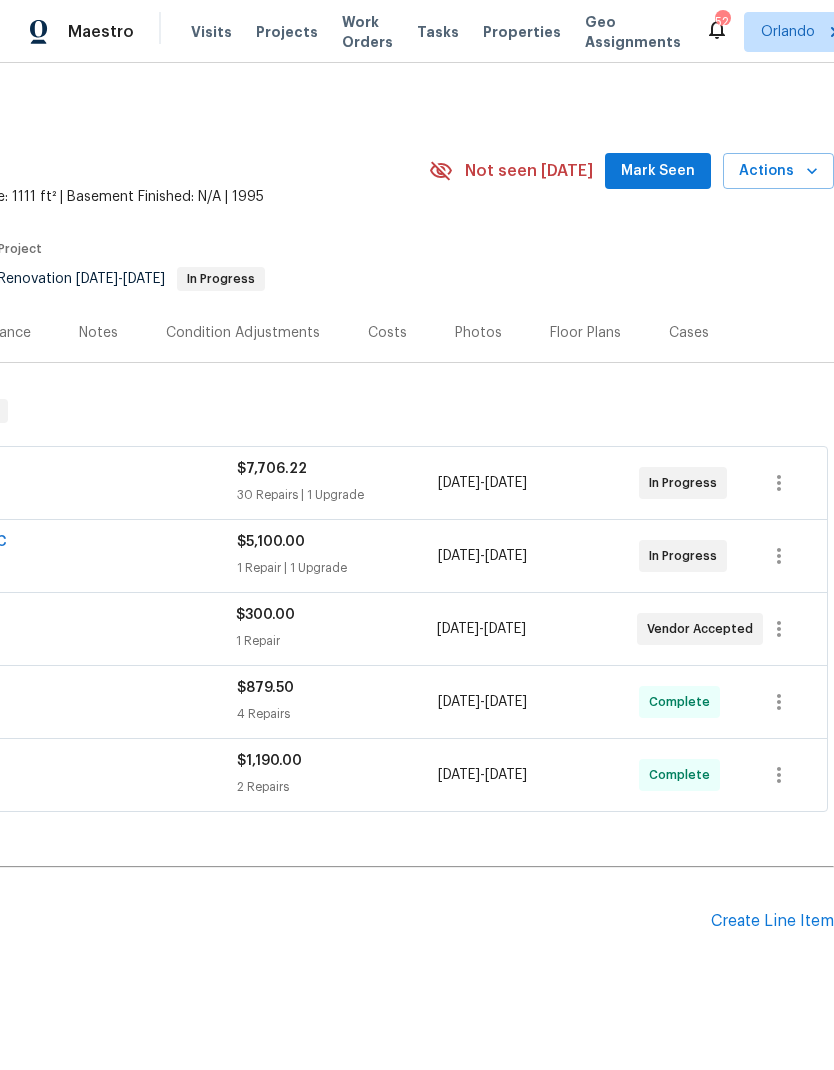 click on "Mark Seen" at bounding box center [658, 171] 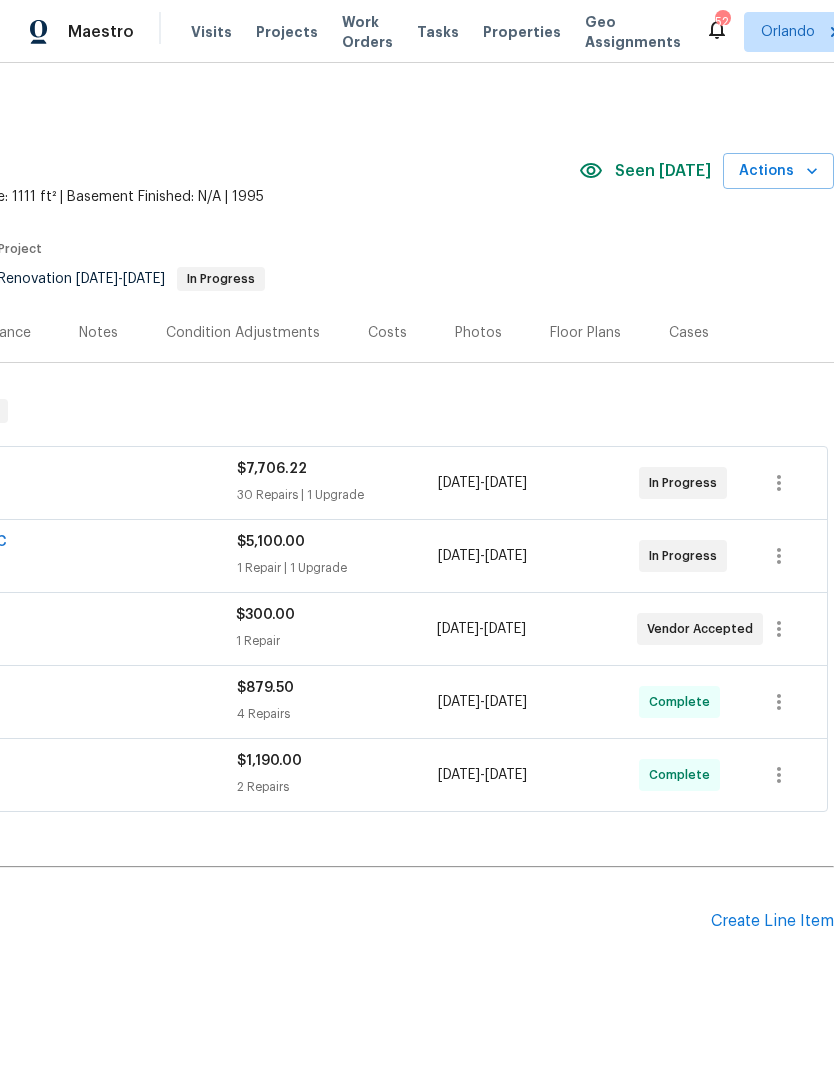 click on "Seen [DATE]" at bounding box center (663, 171) 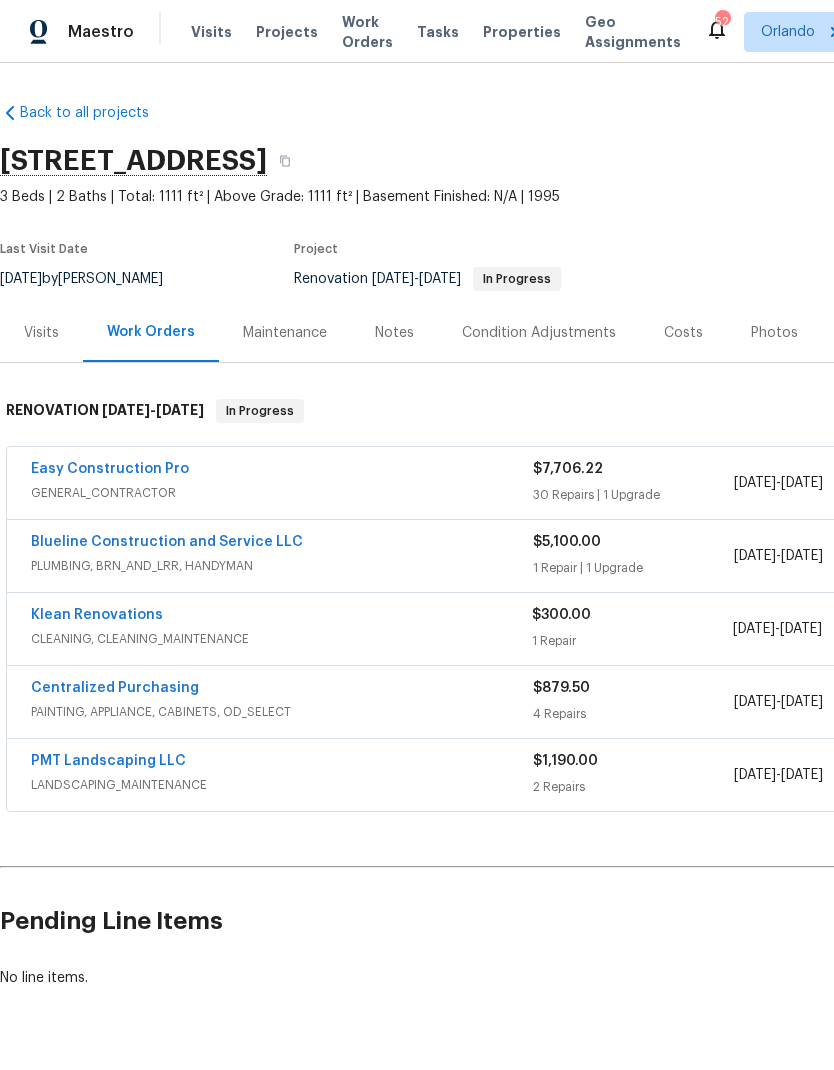 scroll, scrollTop: 0, scrollLeft: 0, axis: both 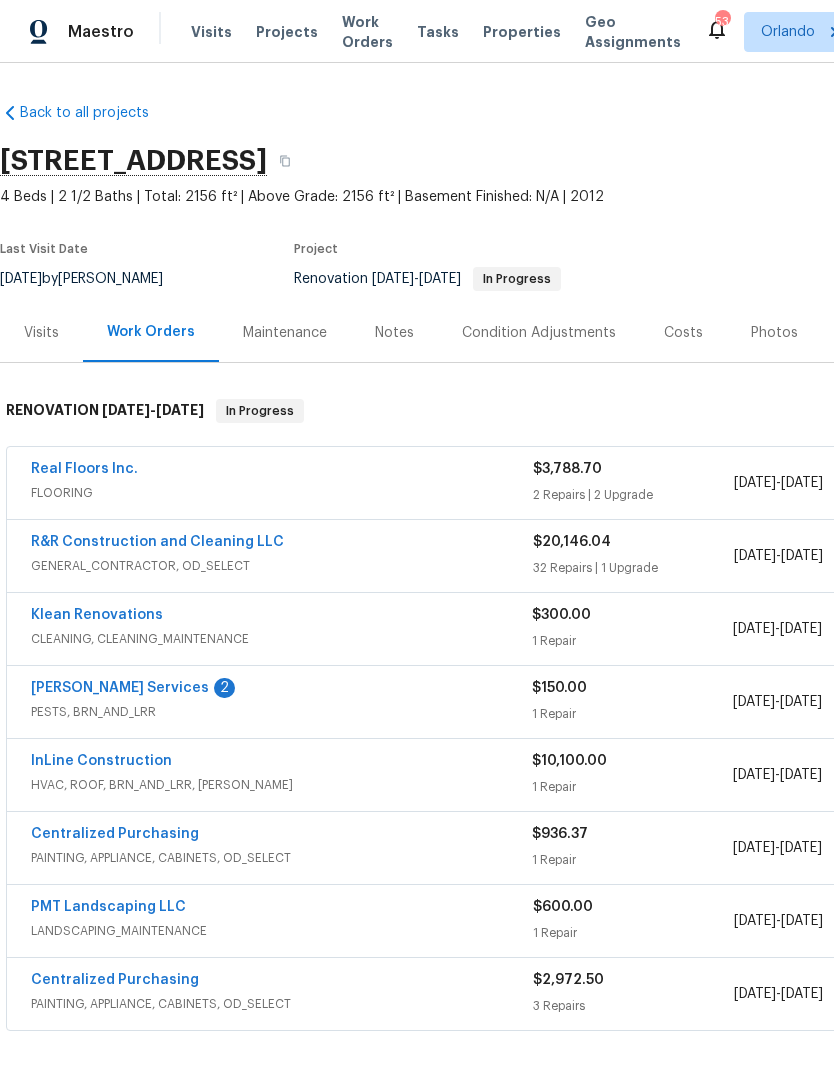 click on "R&R Construction and Cleaning LLC" at bounding box center (157, 542) 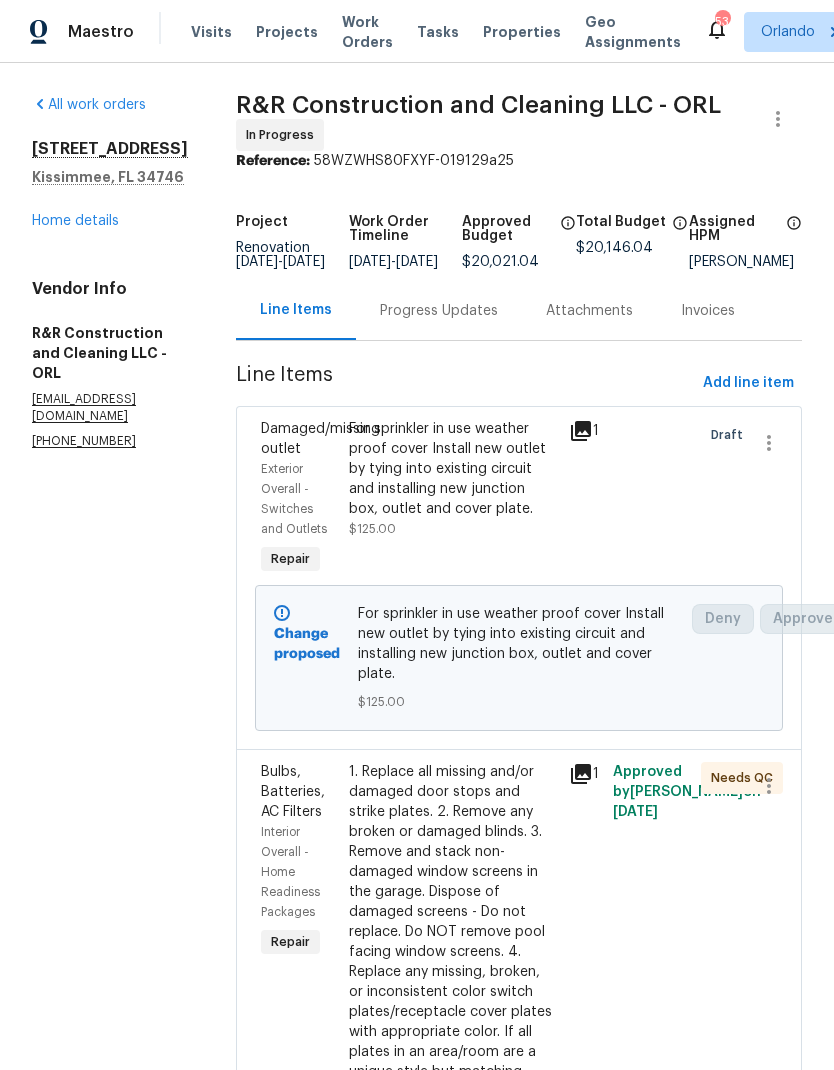 scroll, scrollTop: 0, scrollLeft: 0, axis: both 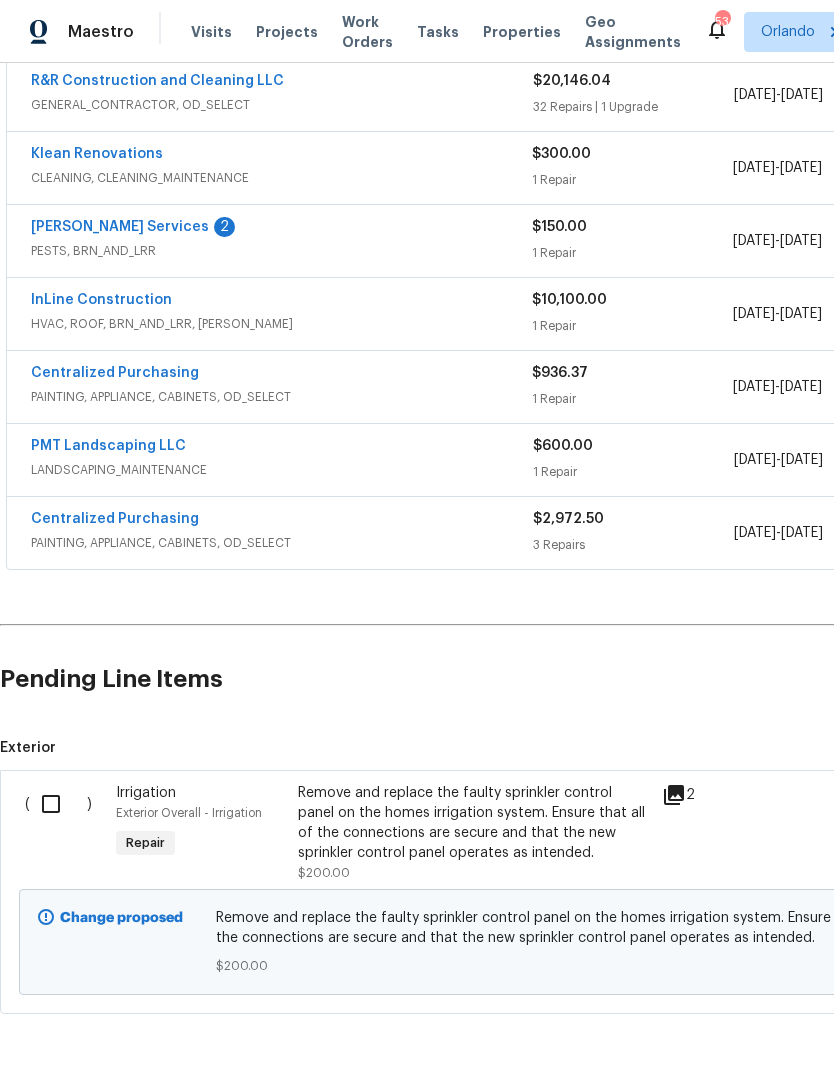 click at bounding box center [58, 804] 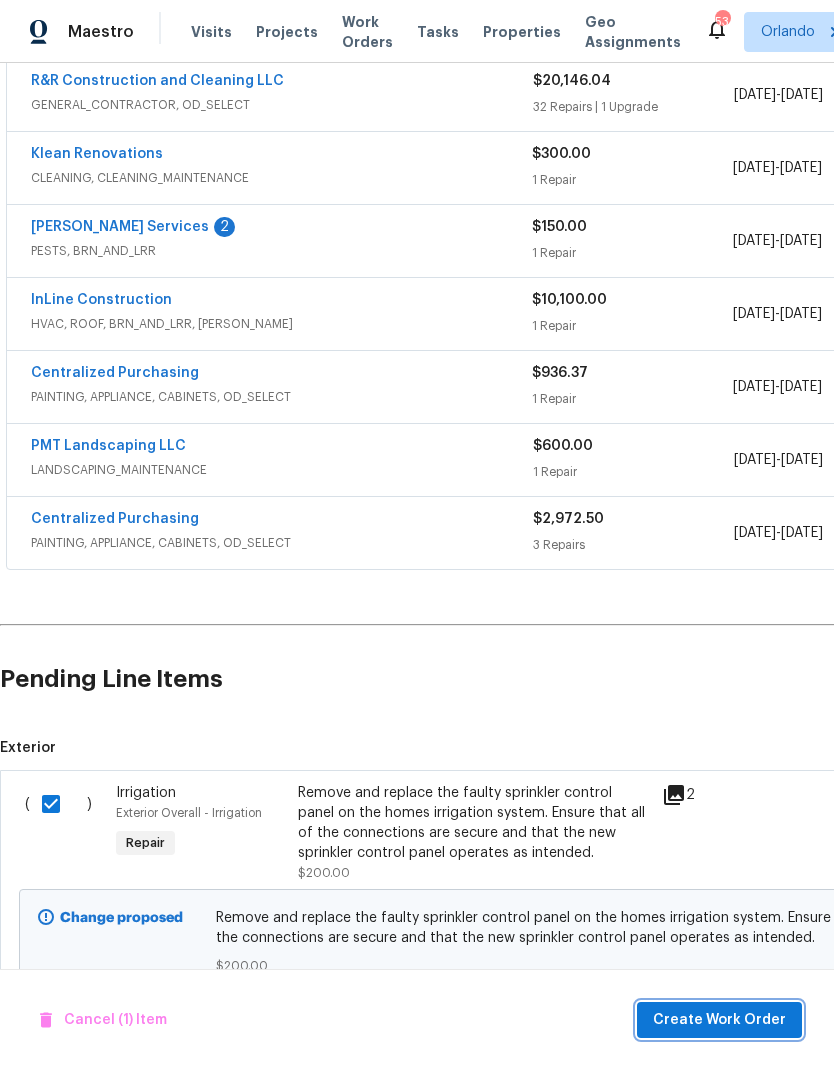 click on "Create Work Order" at bounding box center (719, 1020) 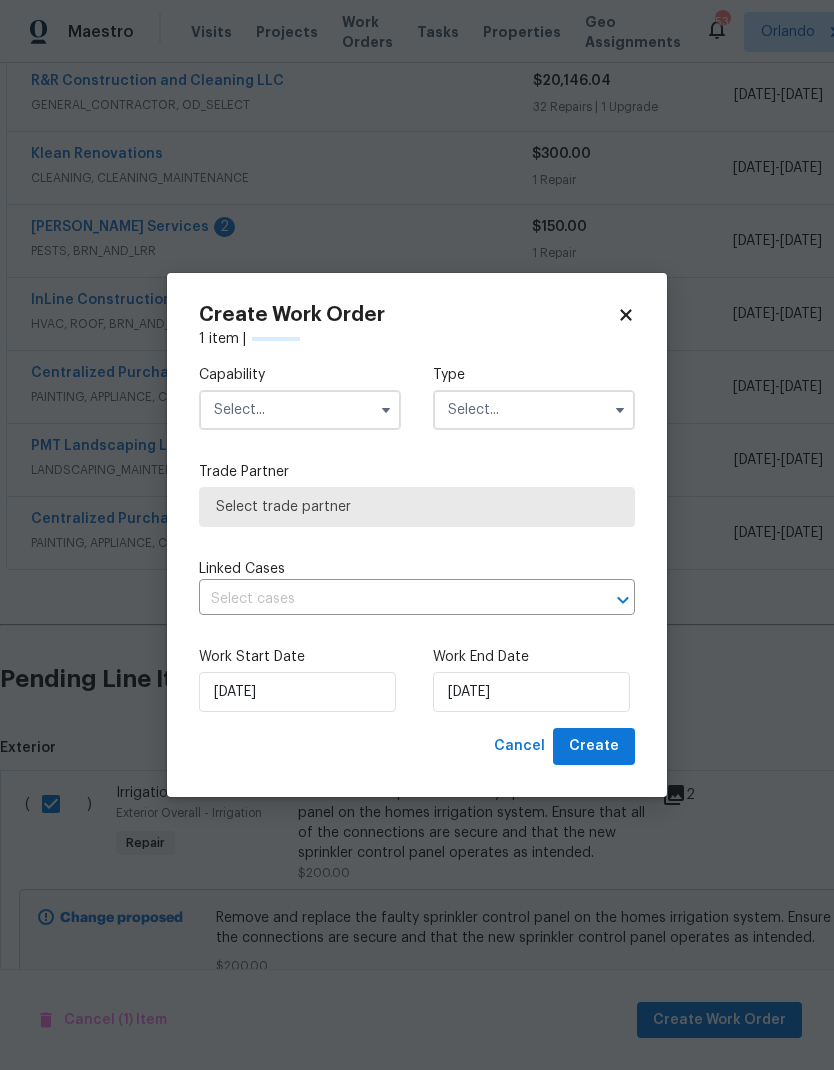 checkbox on "false" 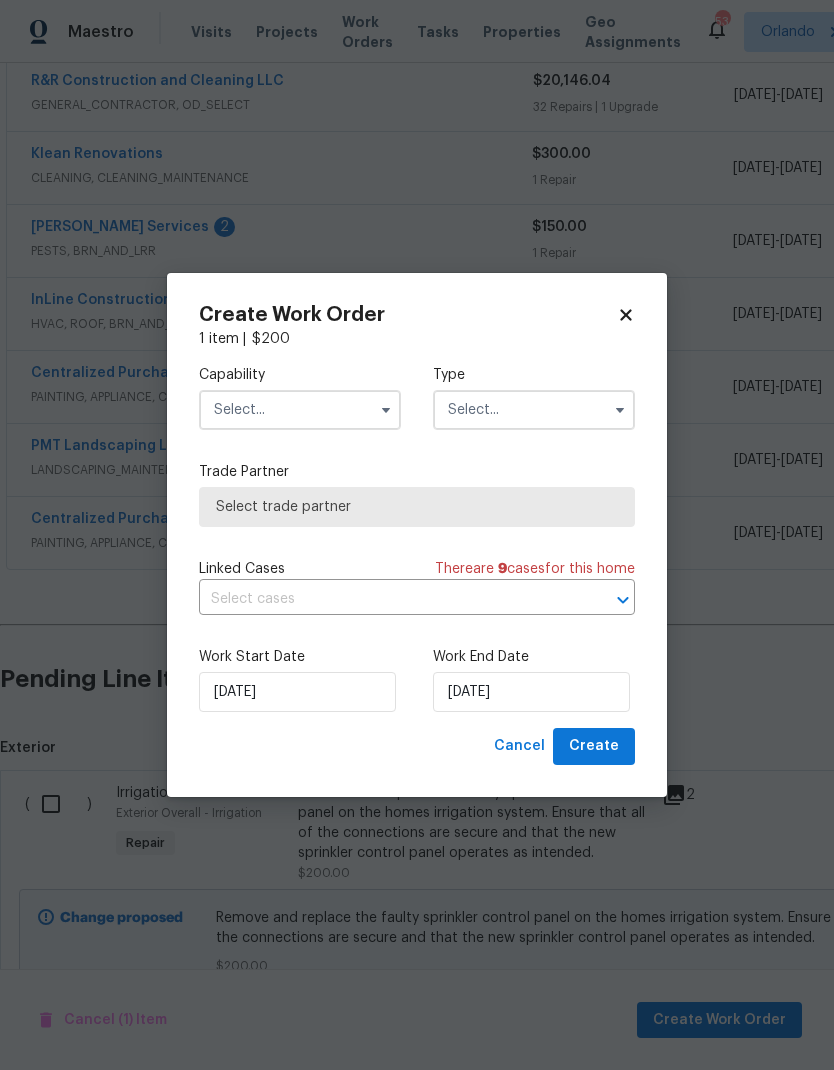click at bounding box center (300, 410) 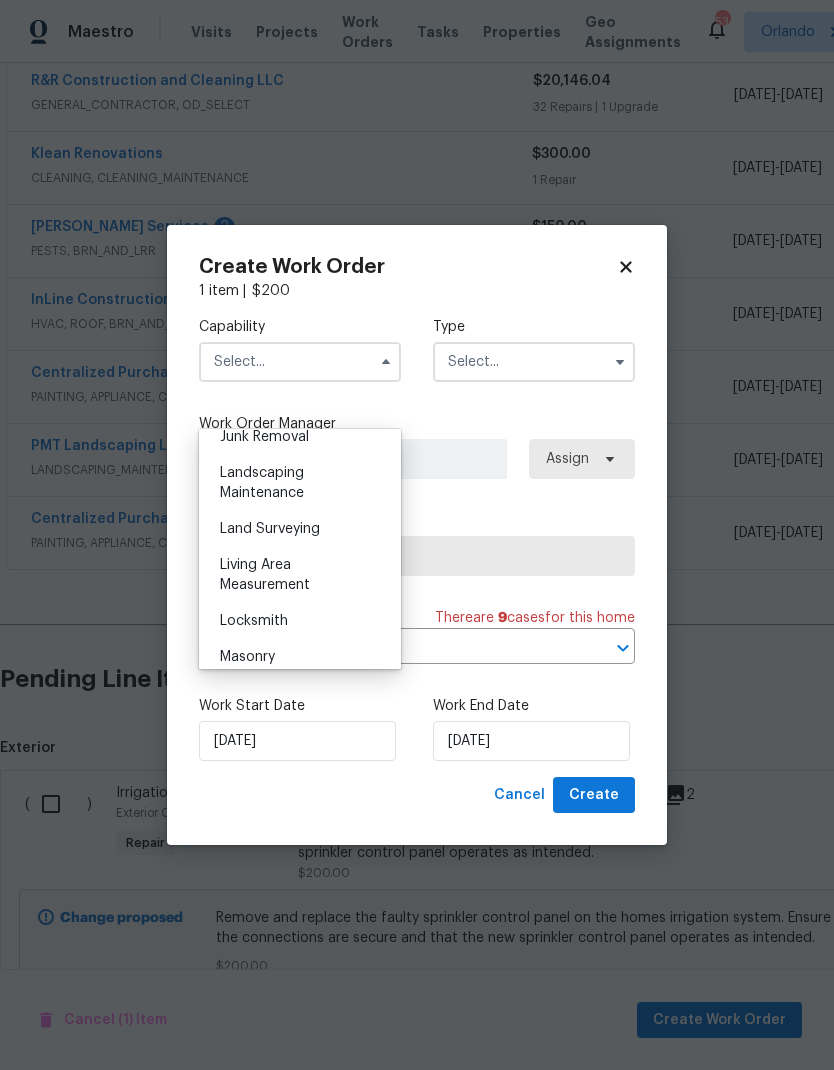scroll, scrollTop: 1292, scrollLeft: 0, axis: vertical 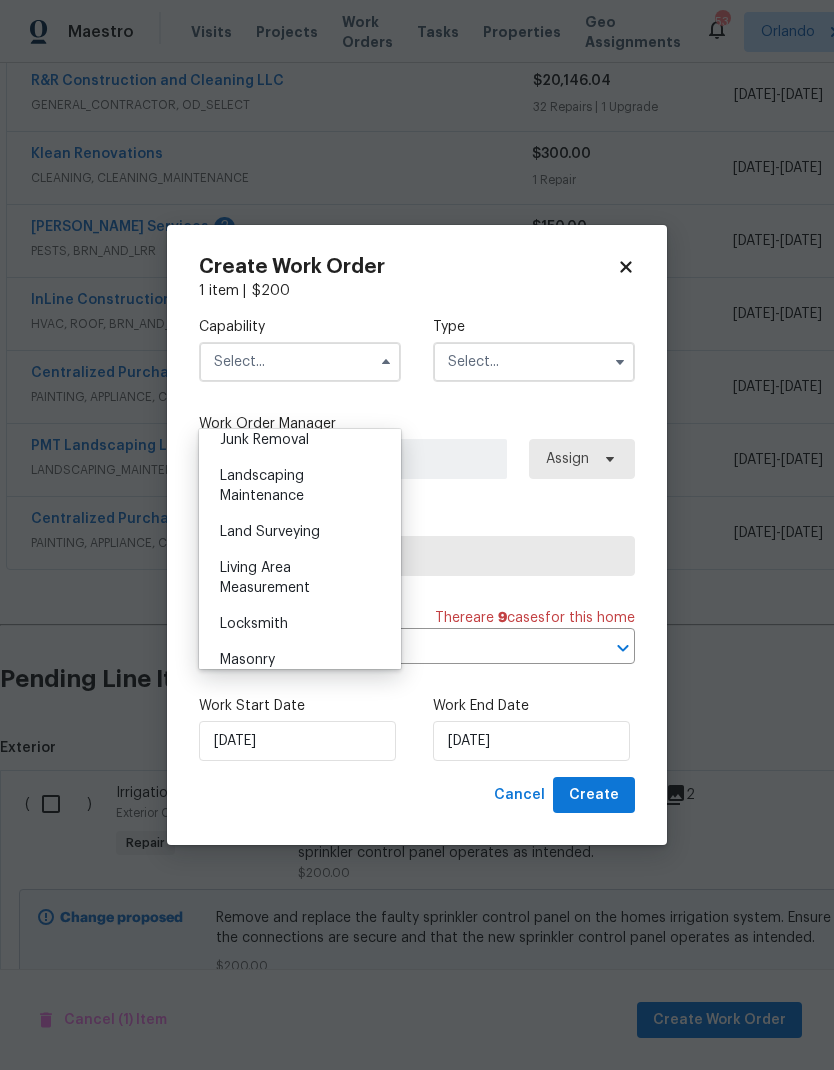 click on "Landscaping Maintenance" at bounding box center (300, 486) 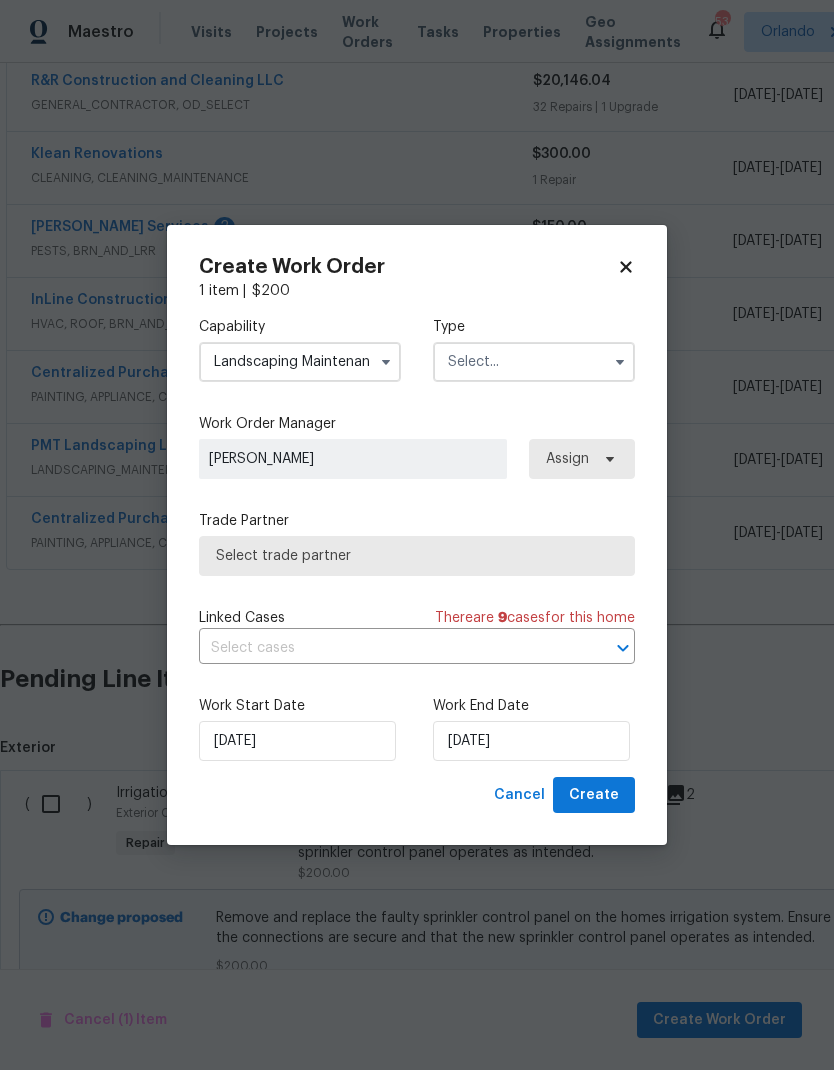 click at bounding box center [534, 362] 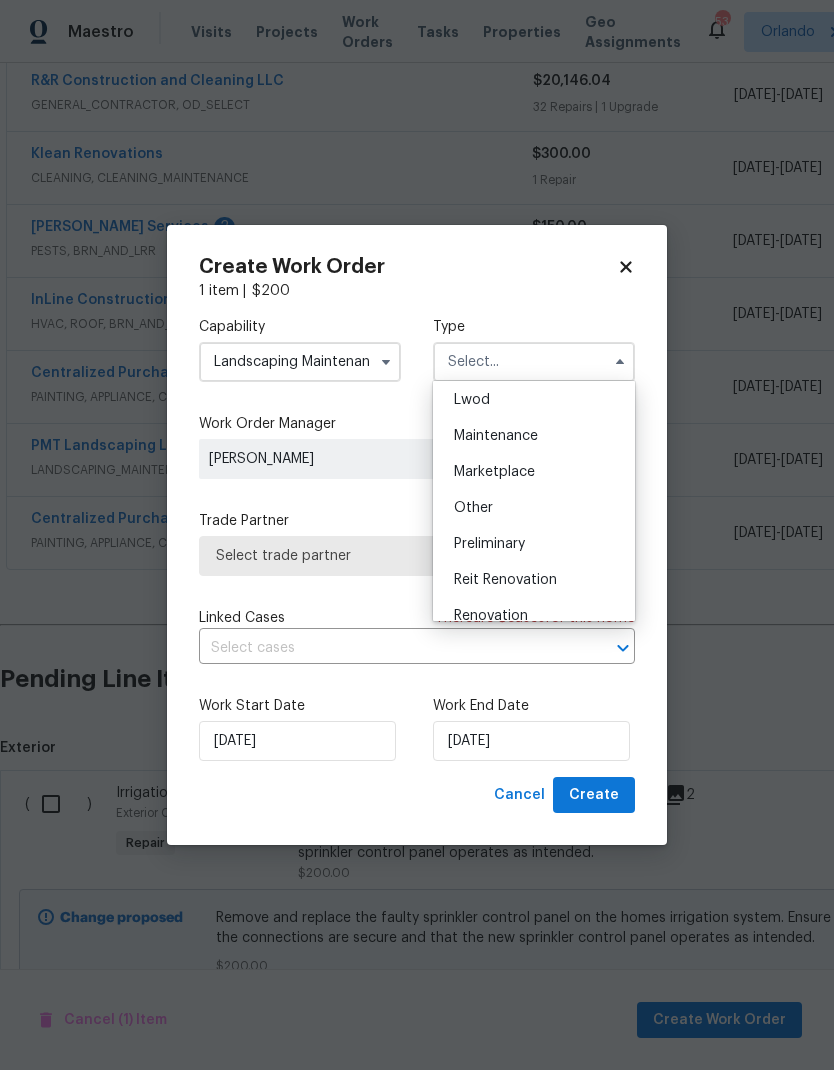 scroll, scrollTop: 357, scrollLeft: 0, axis: vertical 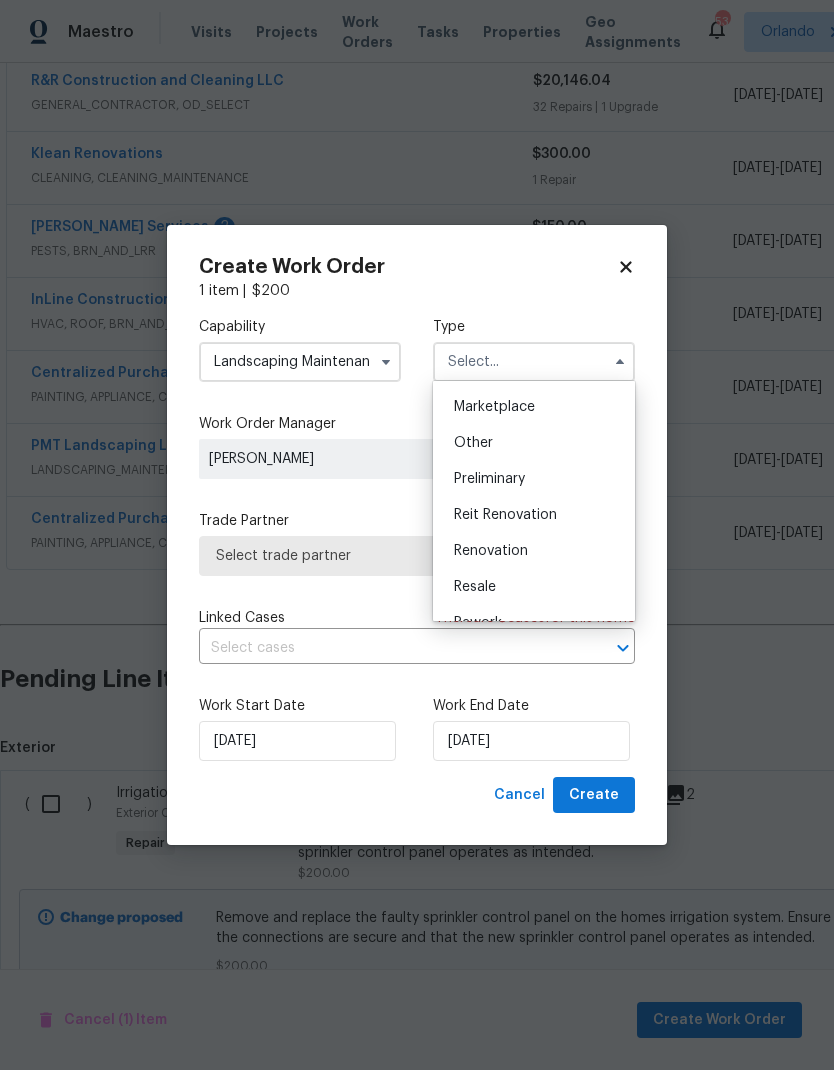 click on "Renovation" at bounding box center (534, 551) 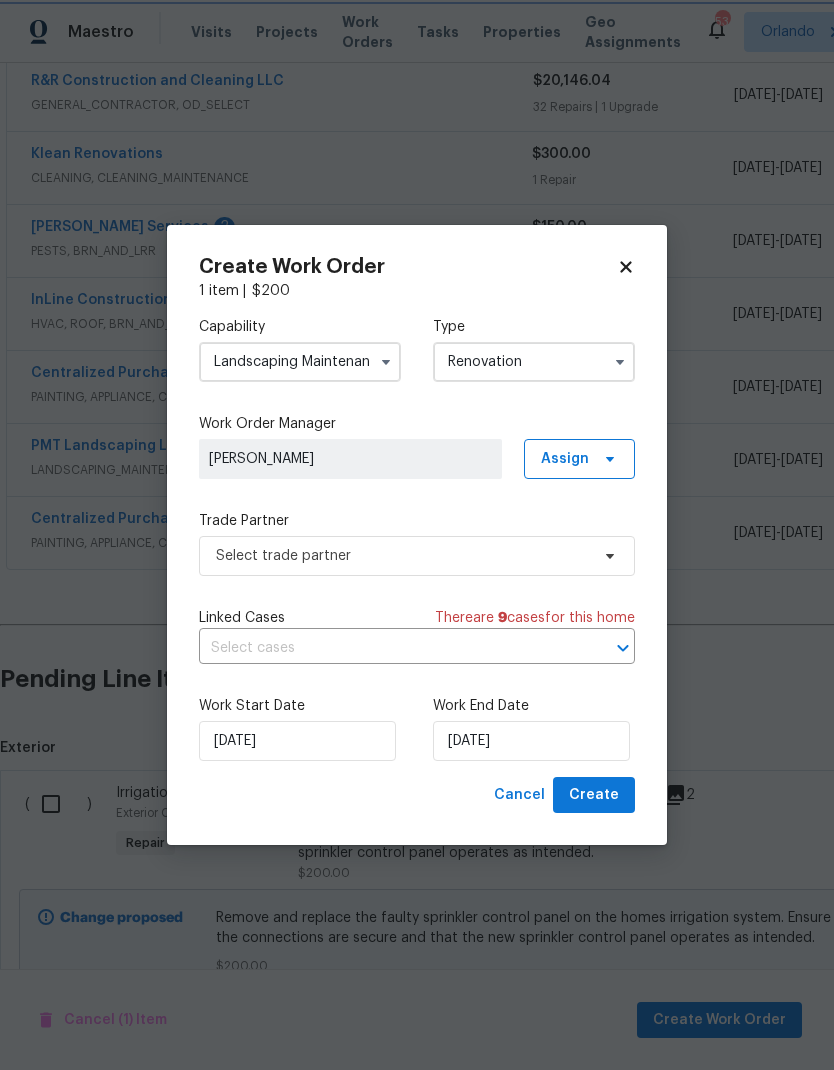 scroll, scrollTop: 0, scrollLeft: 0, axis: both 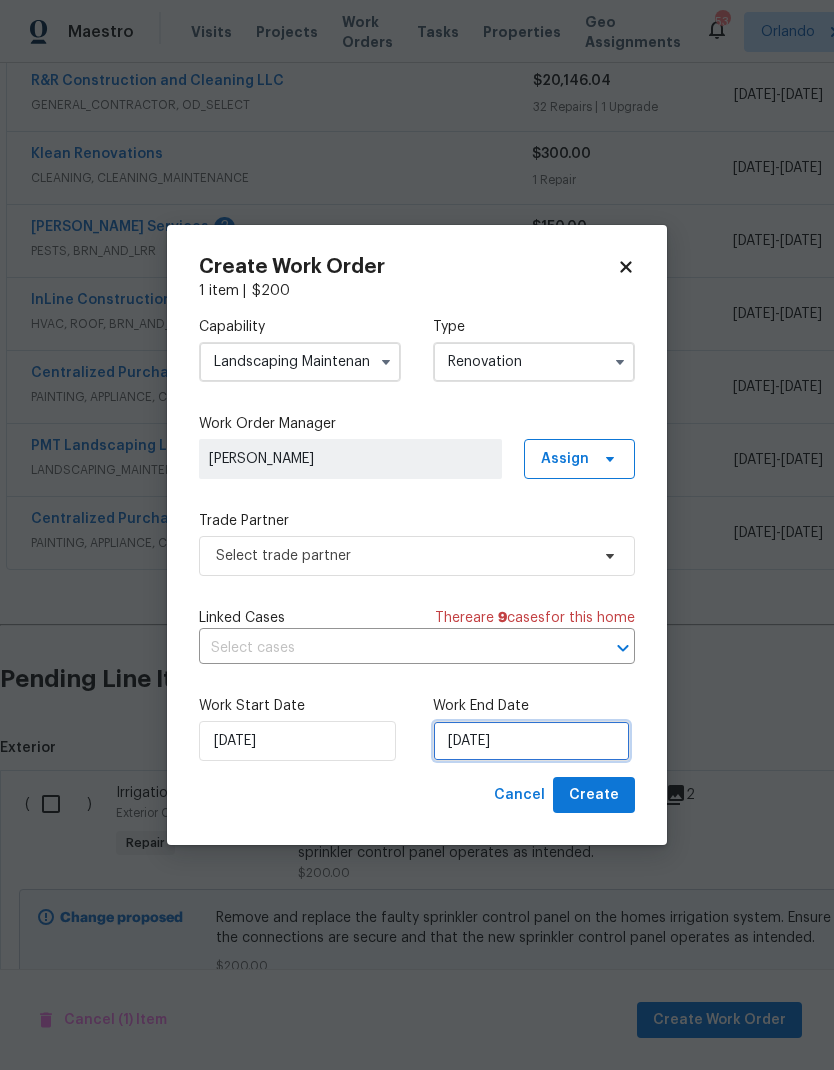 click on "[DATE]" at bounding box center [531, 741] 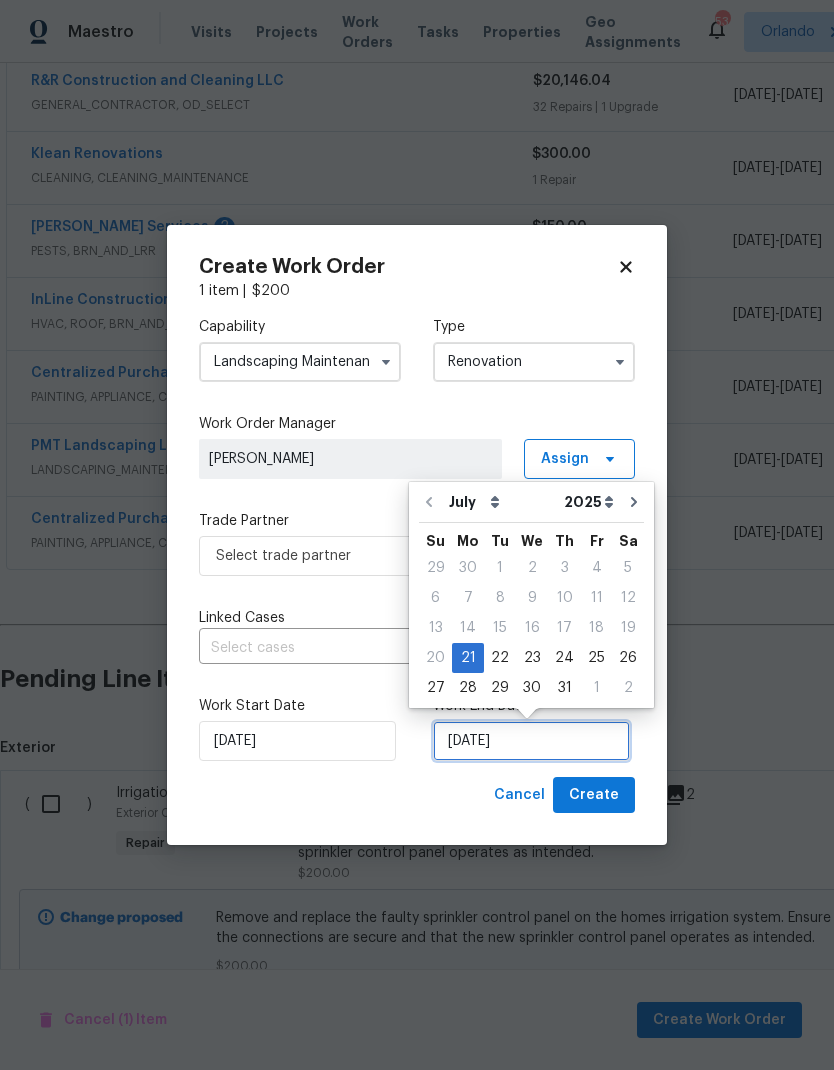 scroll, scrollTop: 15, scrollLeft: 0, axis: vertical 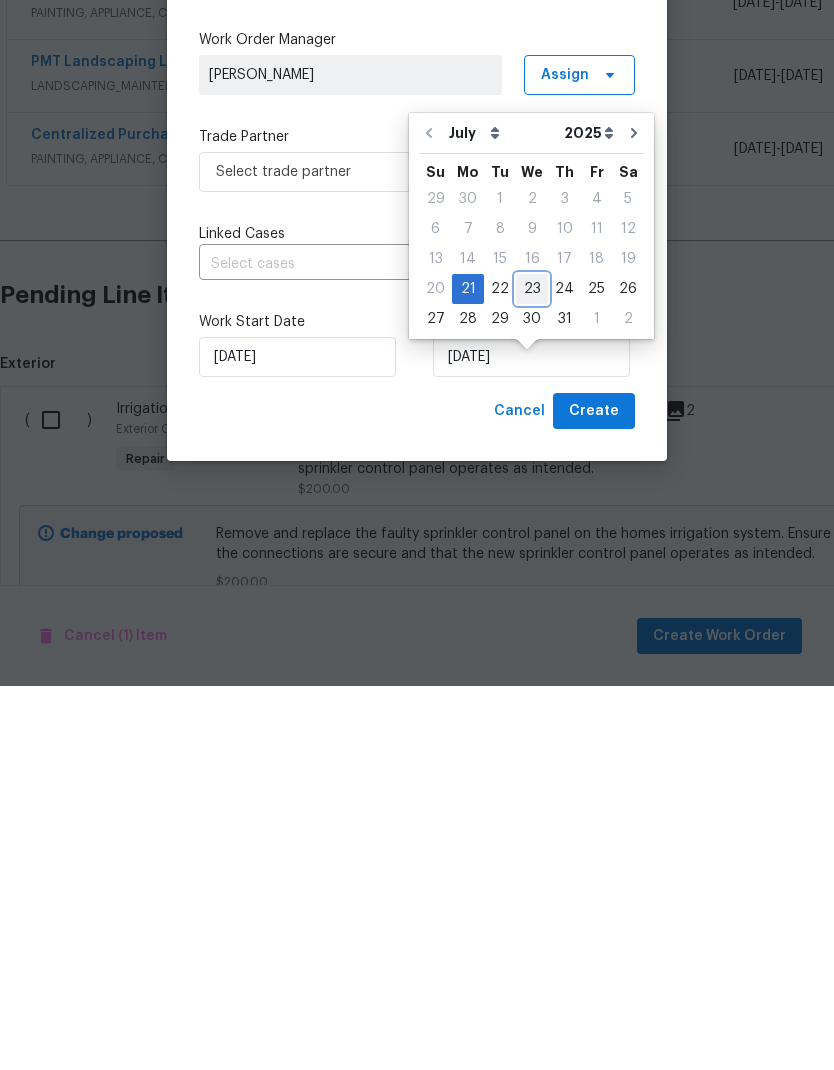 click on "23" at bounding box center [532, 673] 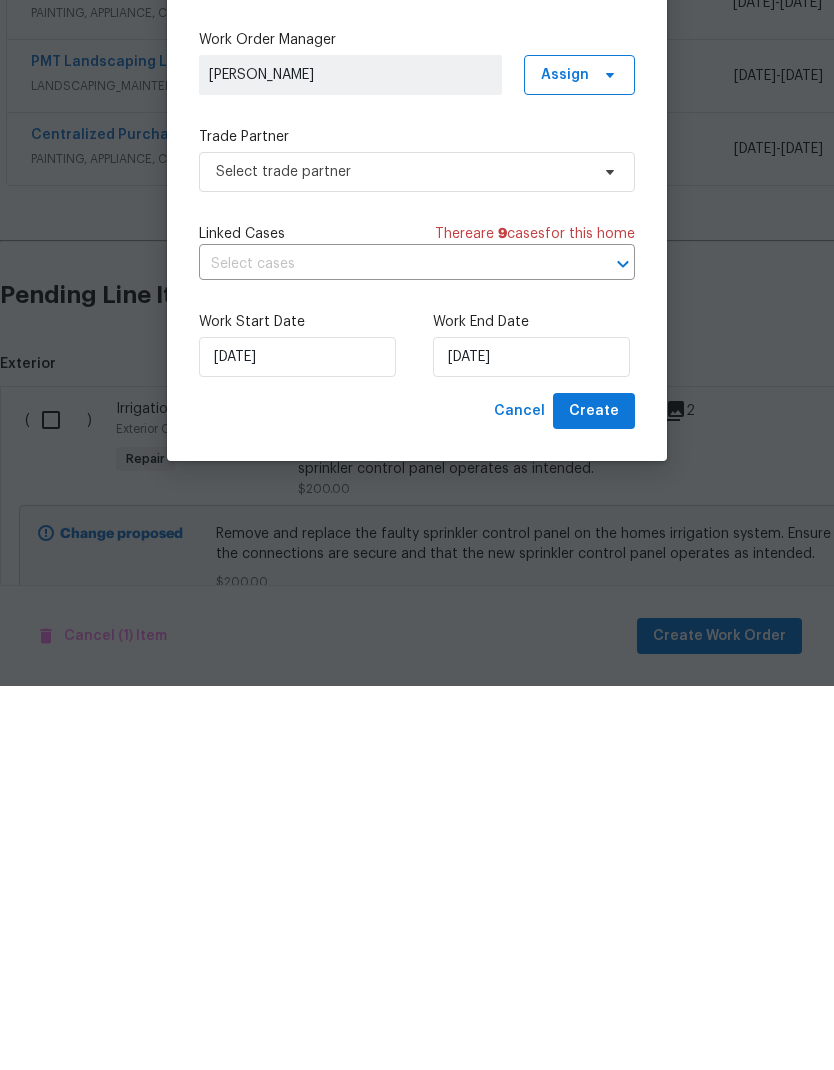 type on "[DATE]" 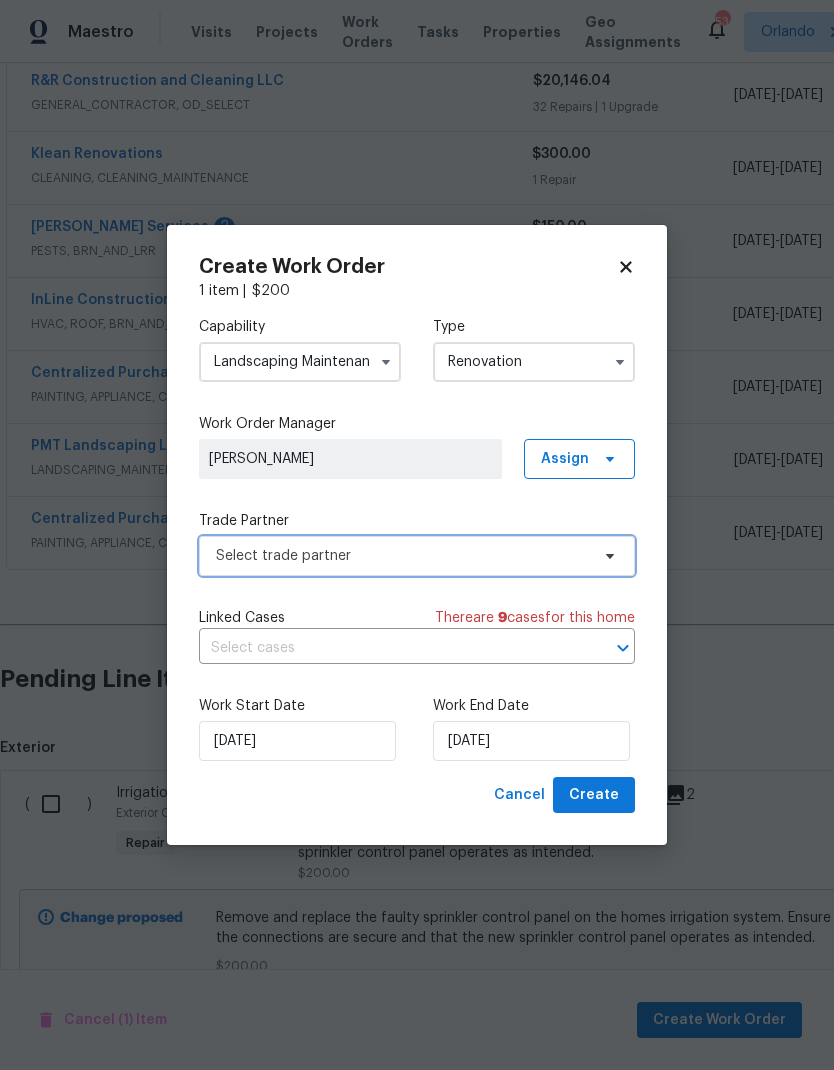click on "Select trade partner" at bounding box center [417, 556] 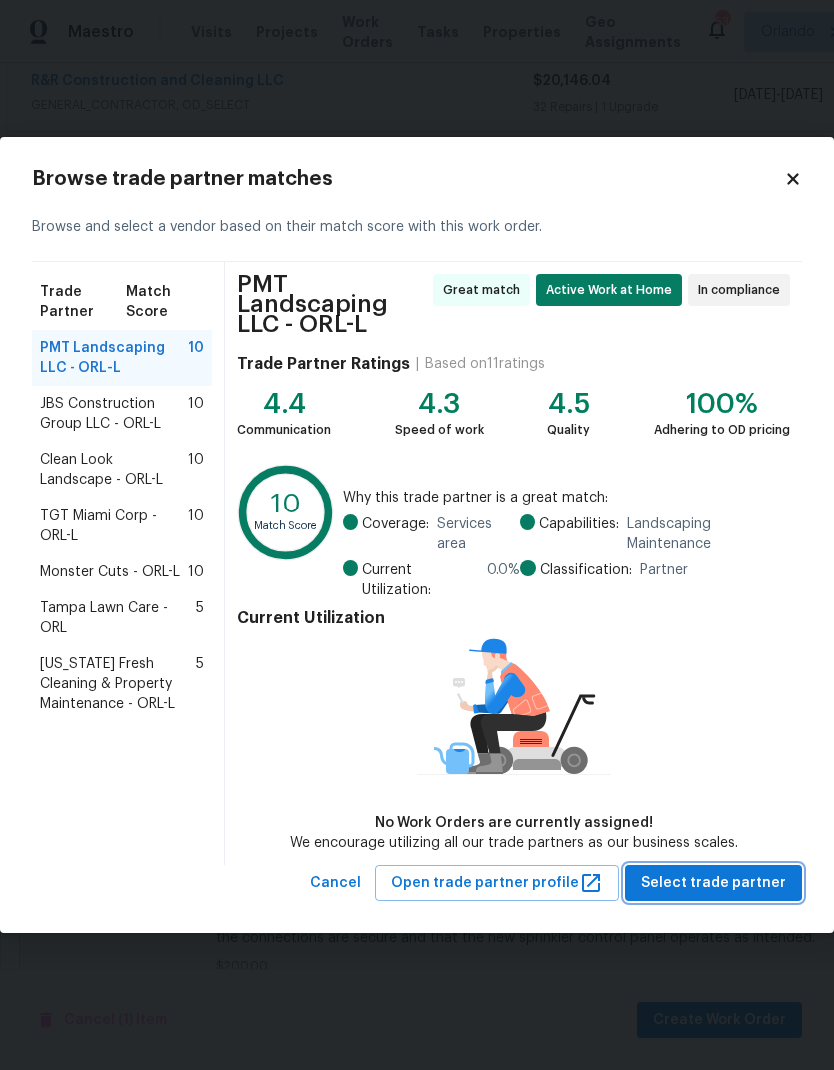 click on "Select trade partner" at bounding box center [713, 883] 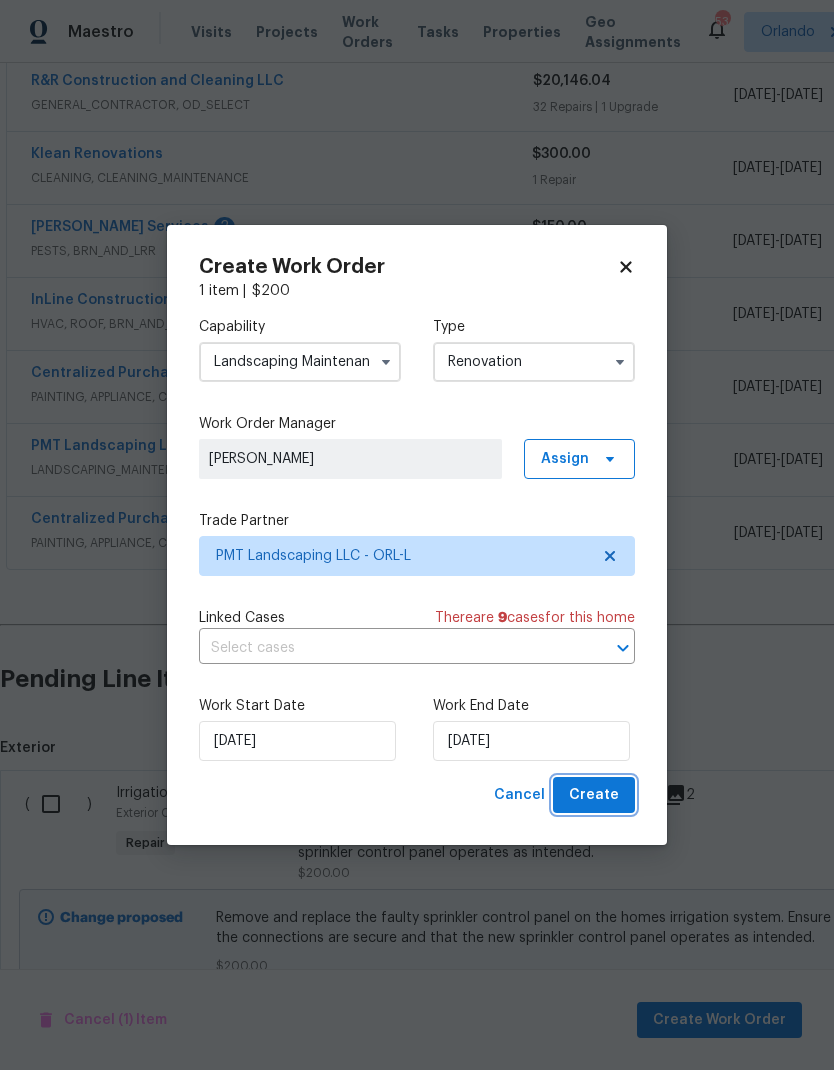 click on "Create" at bounding box center (594, 795) 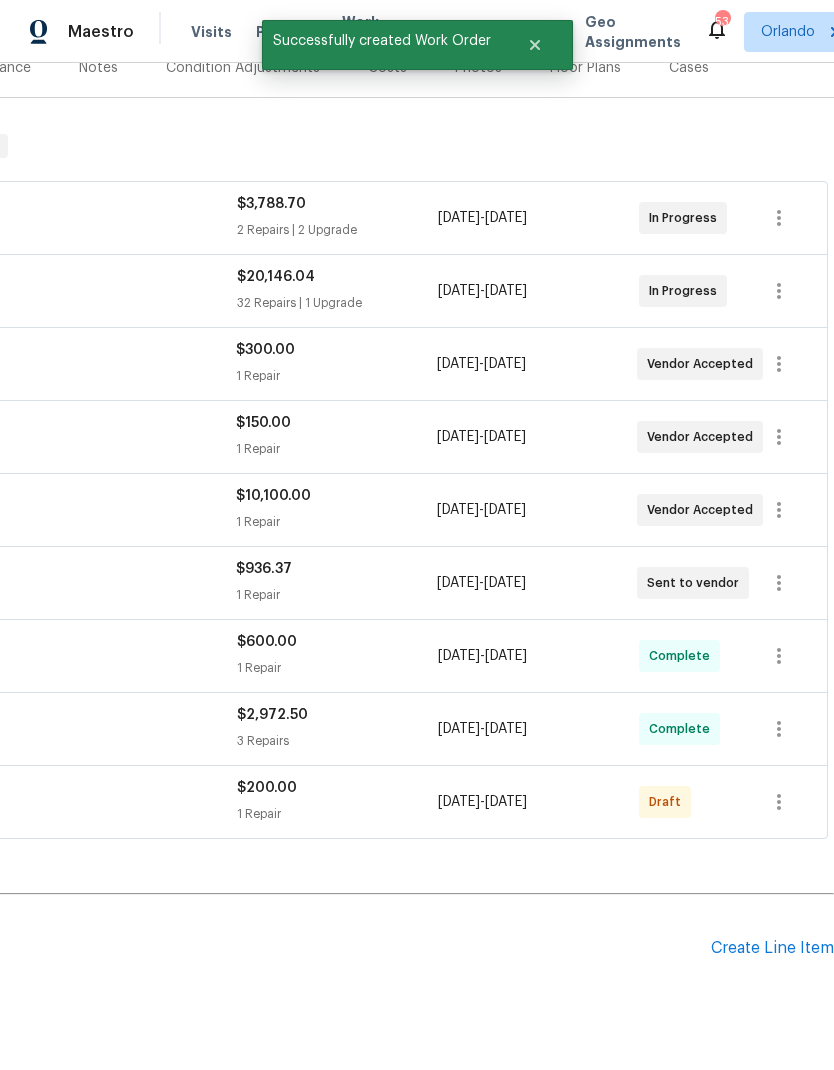 scroll, scrollTop: 265, scrollLeft: 296, axis: both 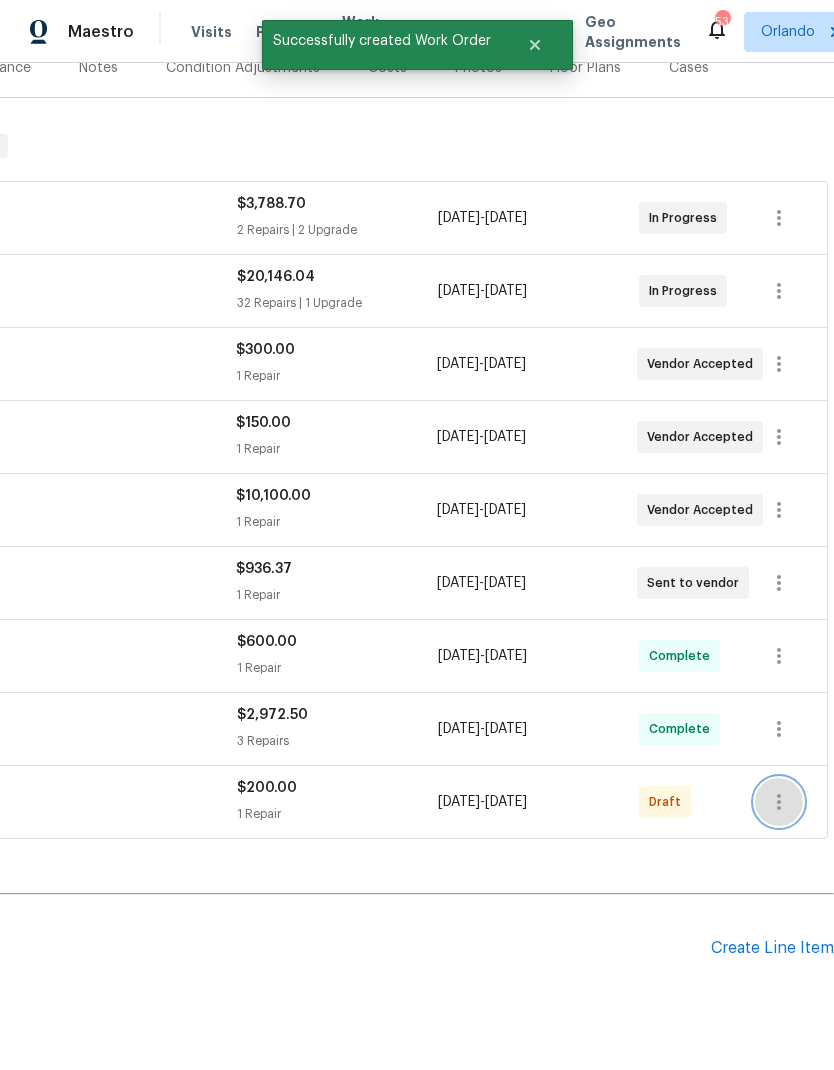 click 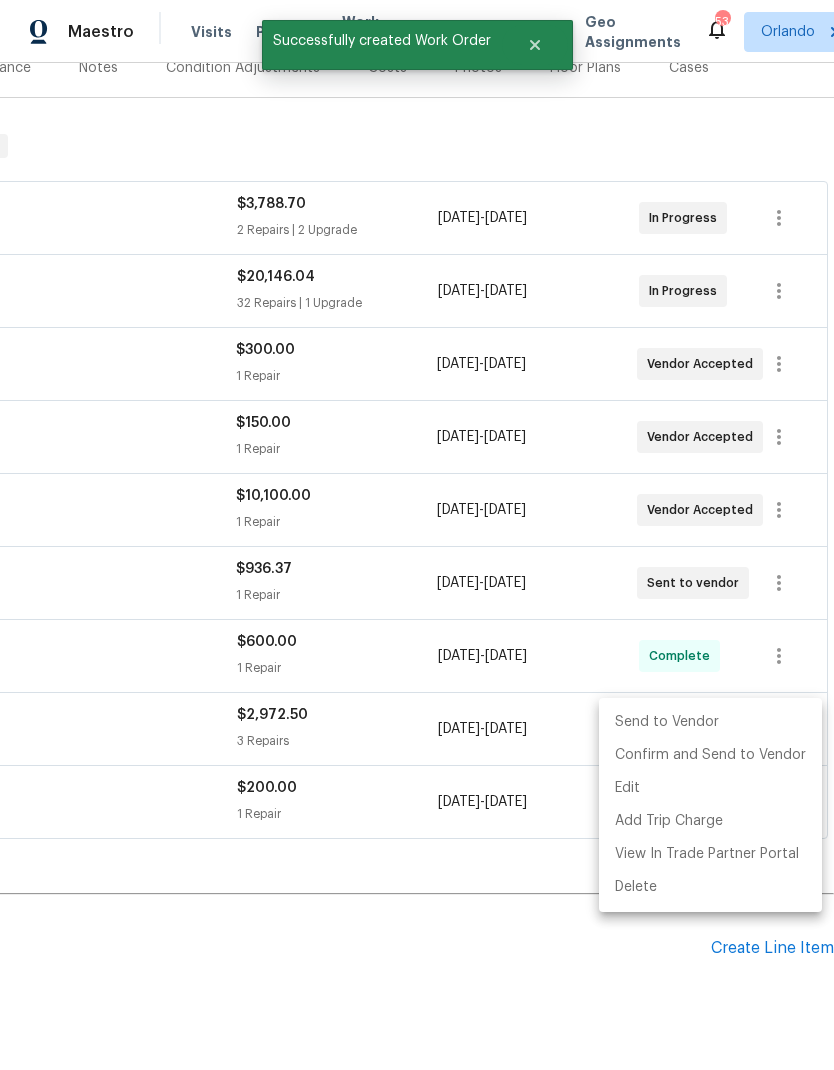 click on "Send to Vendor" at bounding box center (710, 722) 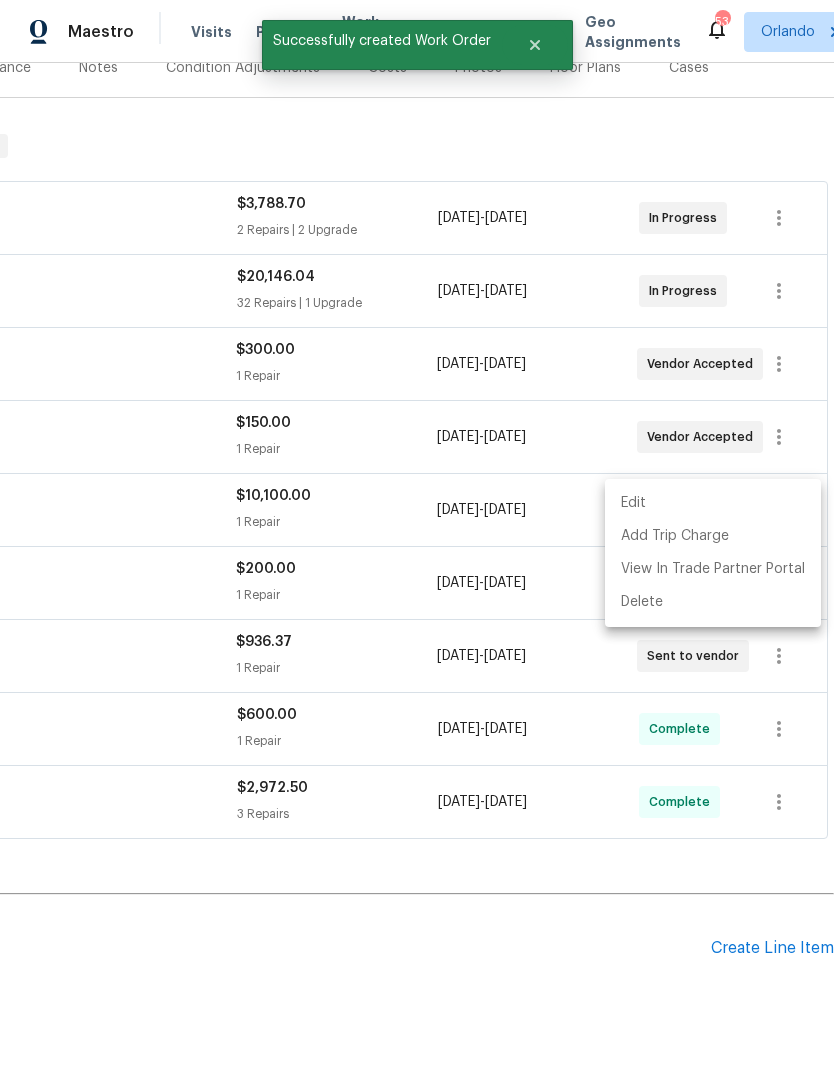 click at bounding box center (417, 535) 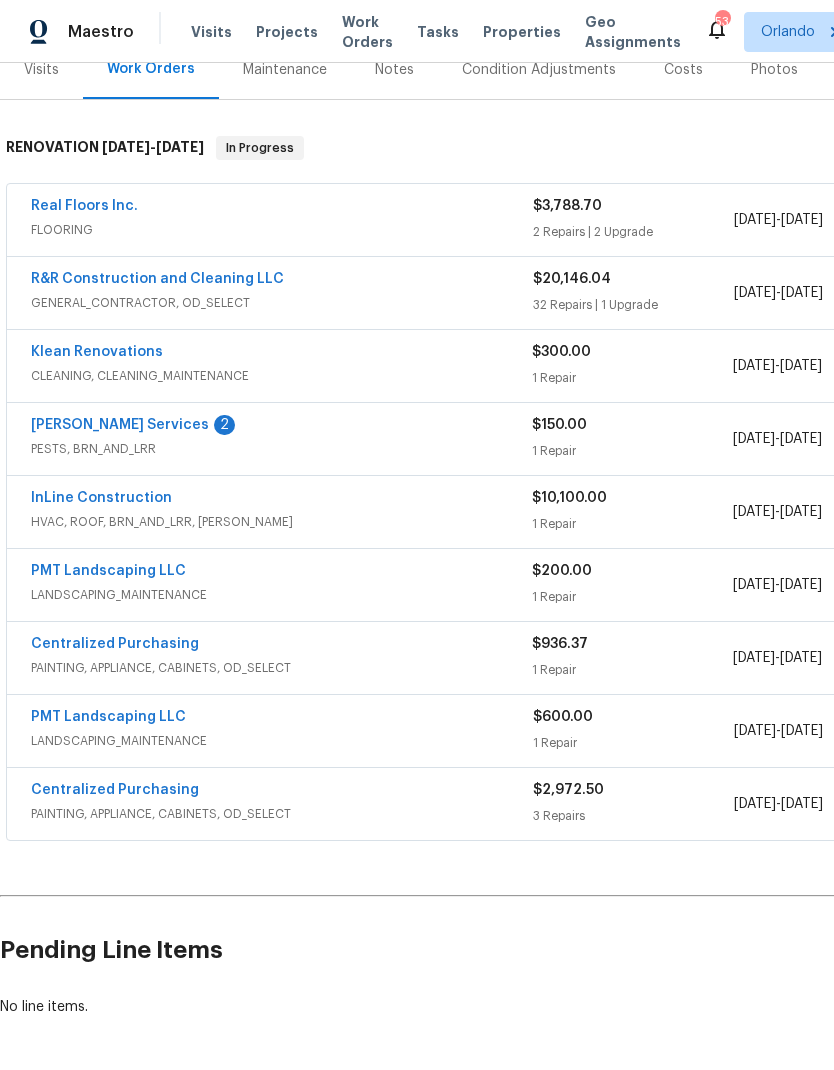 scroll, scrollTop: 263, scrollLeft: 0, axis: vertical 